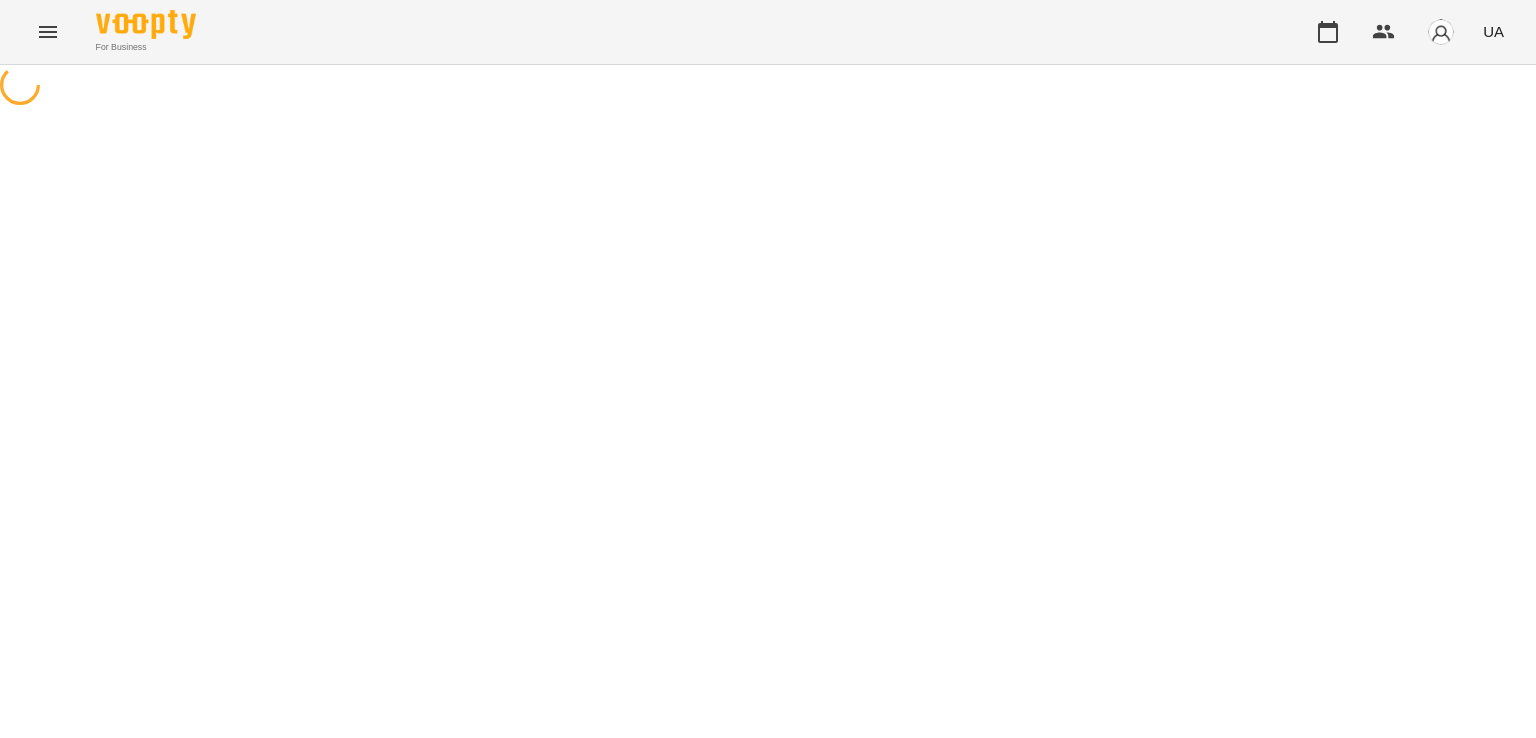 scroll, scrollTop: 0, scrollLeft: 0, axis: both 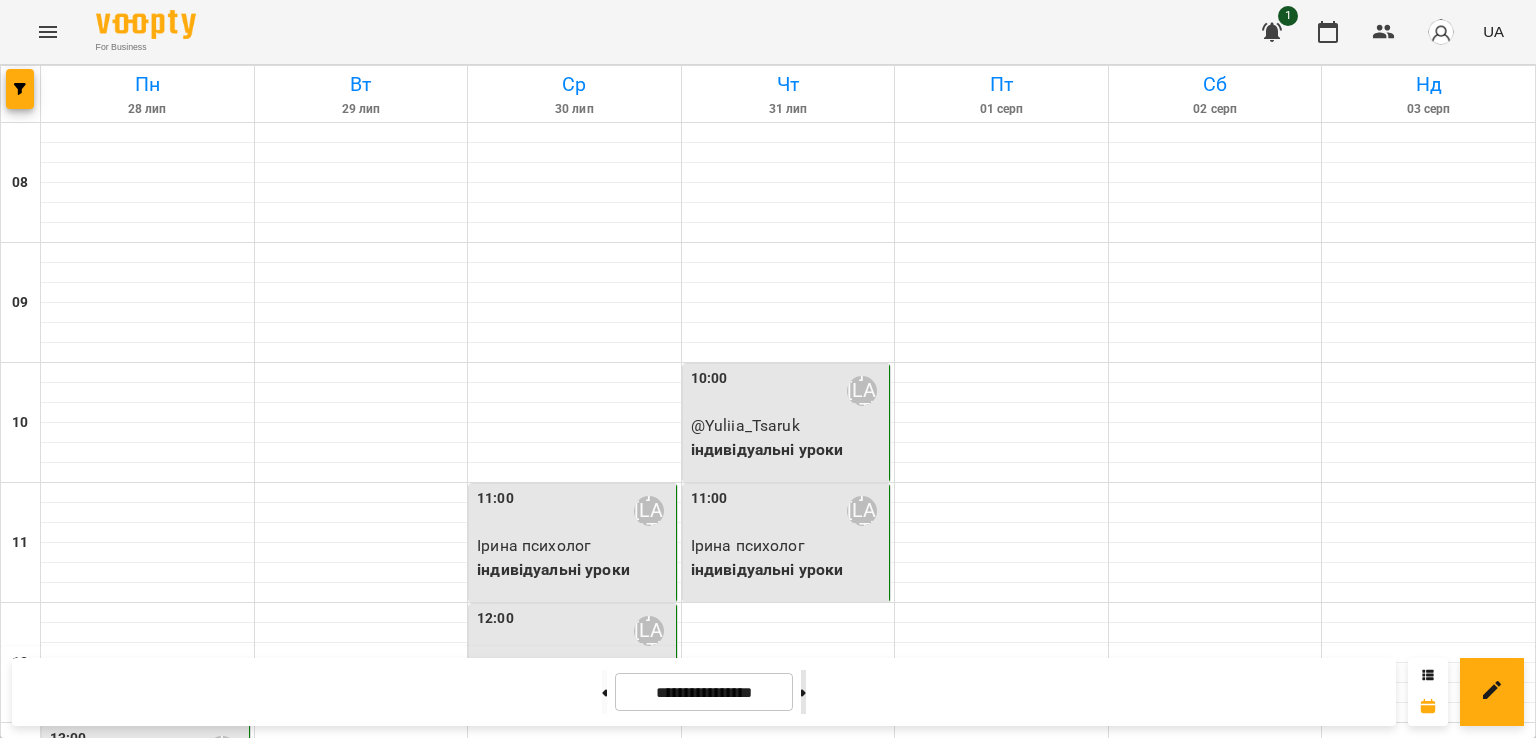 click at bounding box center [803, 692] 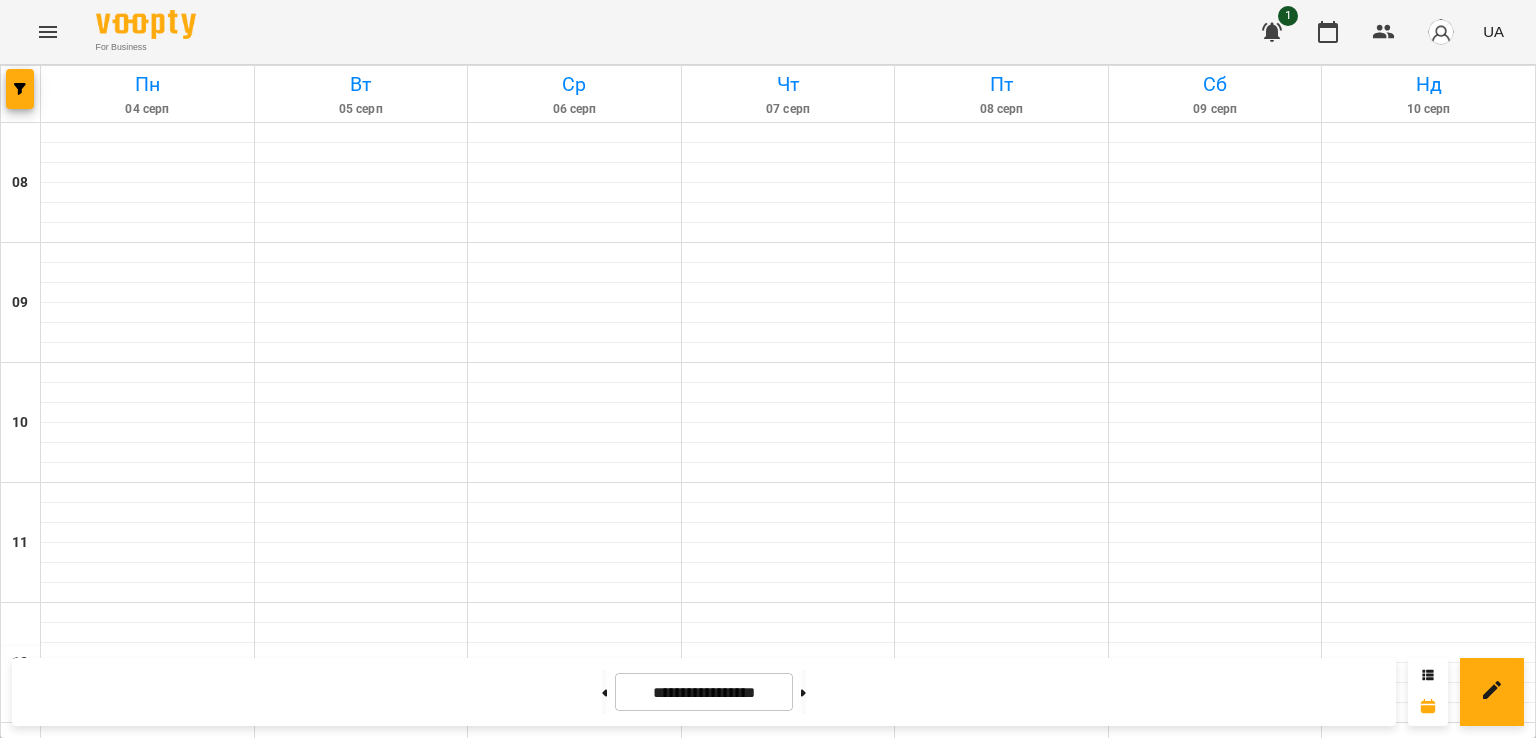 scroll, scrollTop: 1215, scrollLeft: 0, axis: vertical 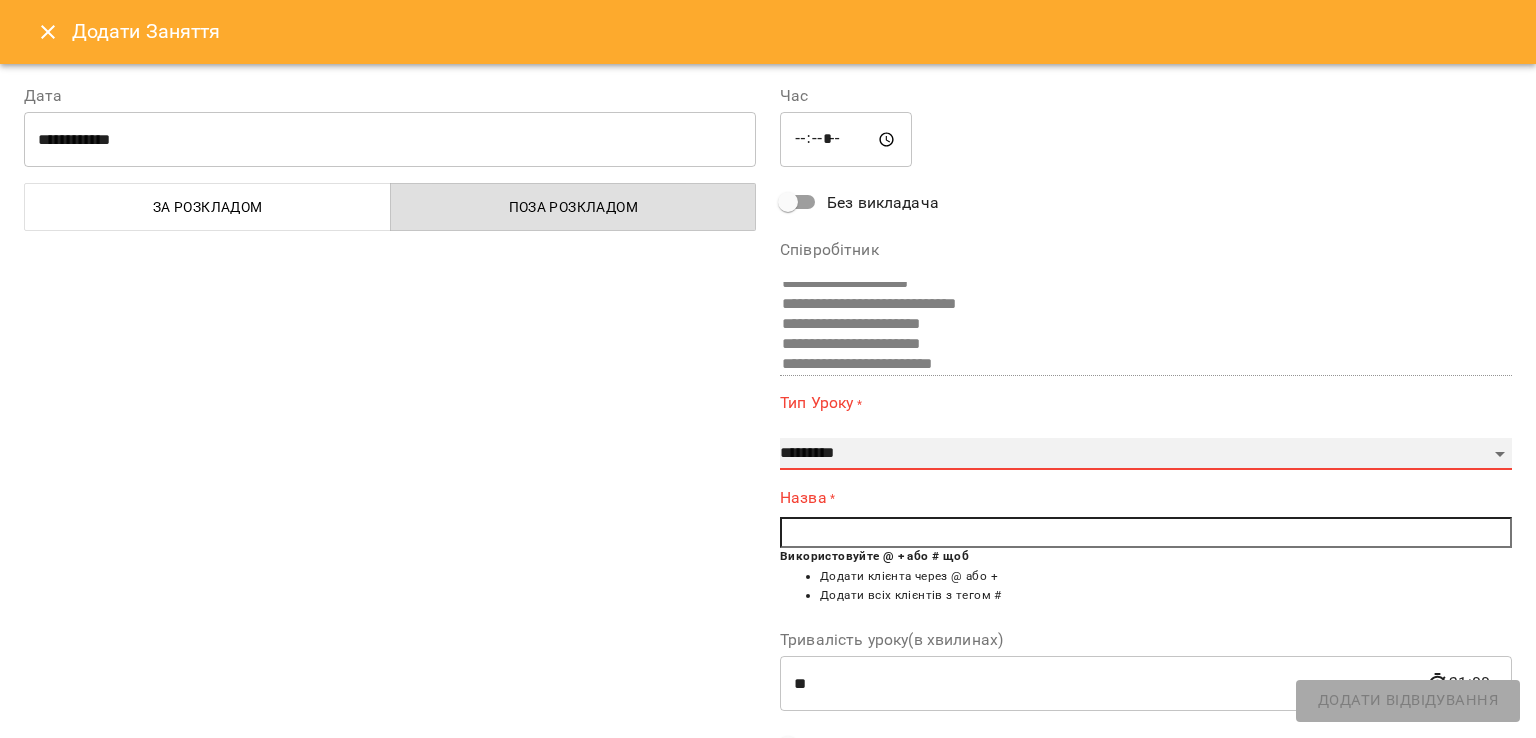 click on "**********" at bounding box center (1146, 454) 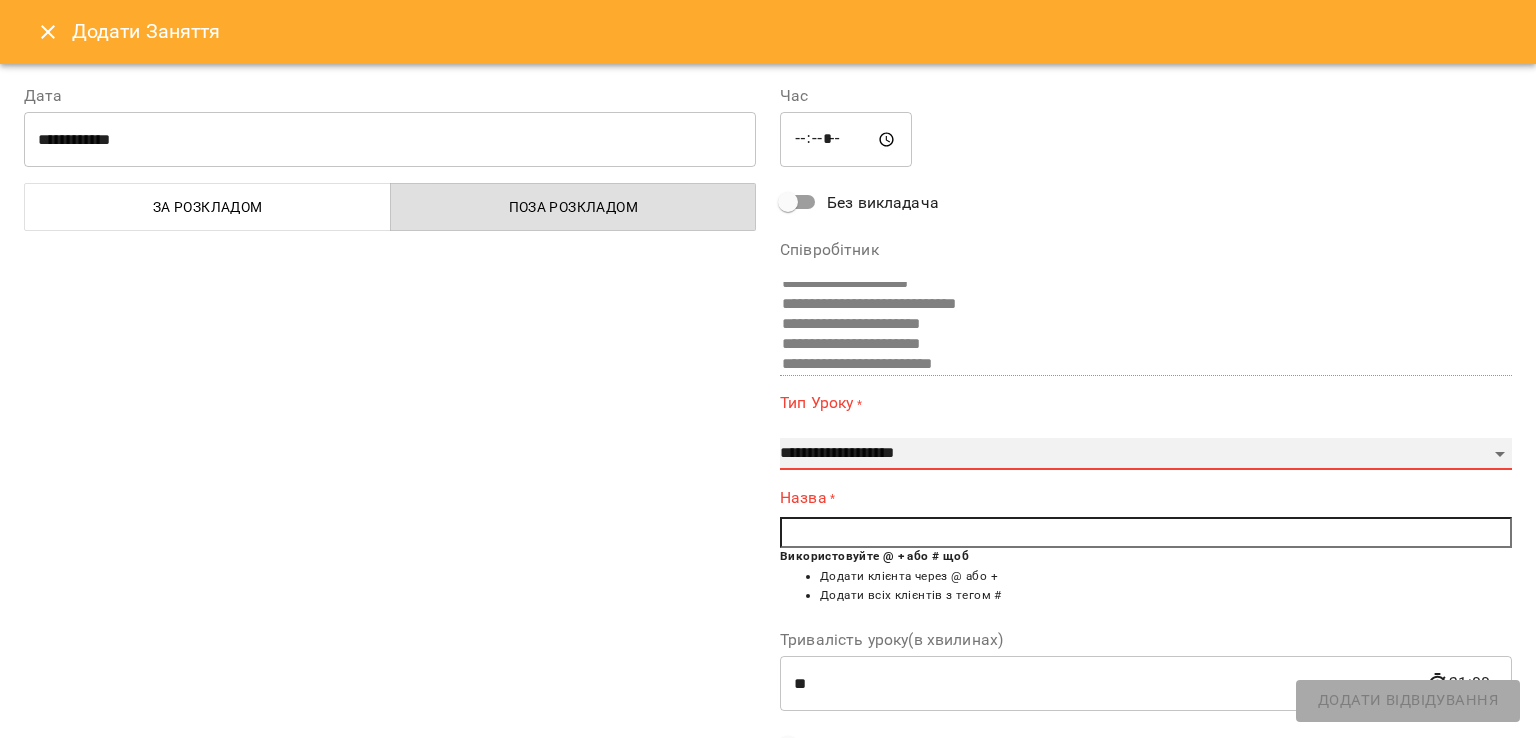 click on "**********" at bounding box center (1146, 454) 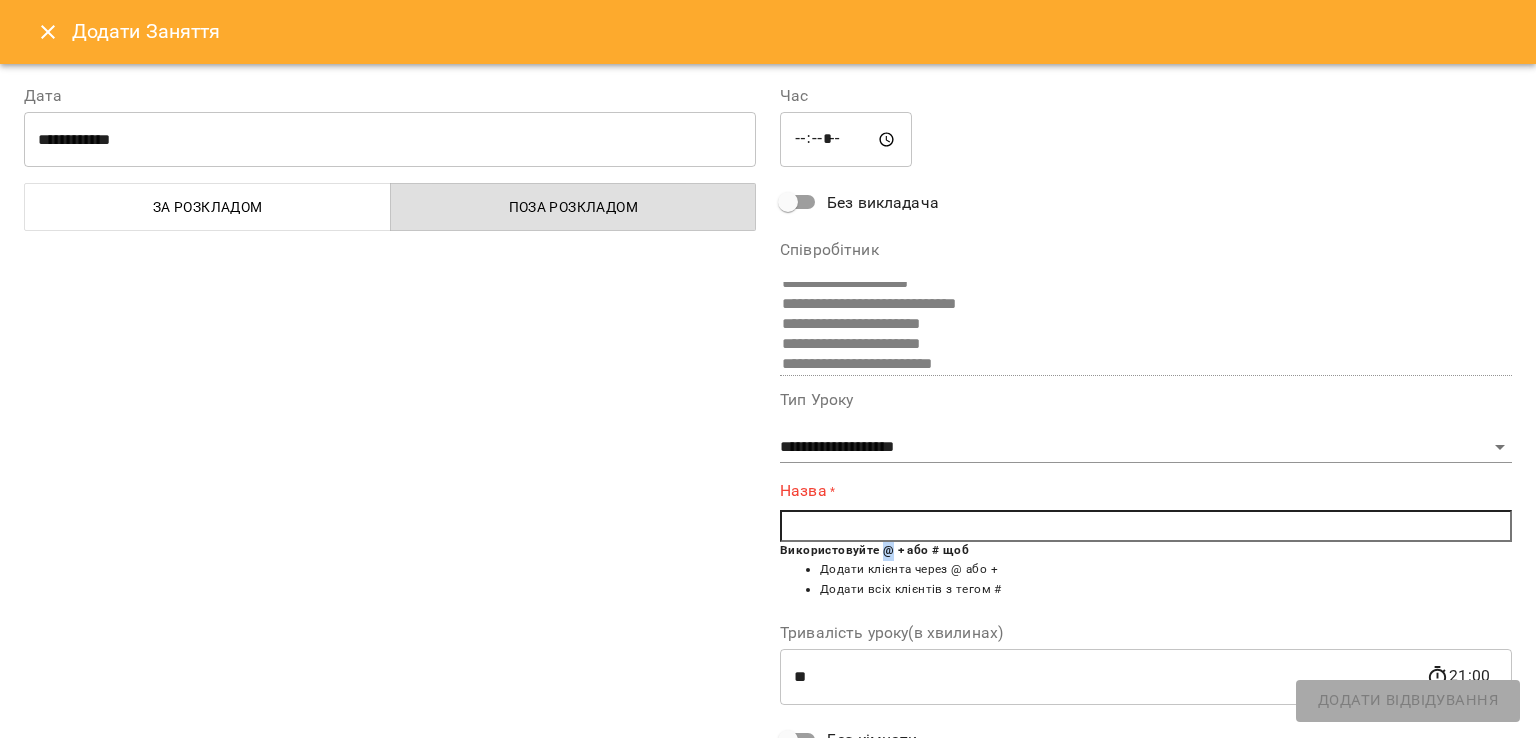 click on "Використовуйте @ + або # щоб" at bounding box center (874, 550) 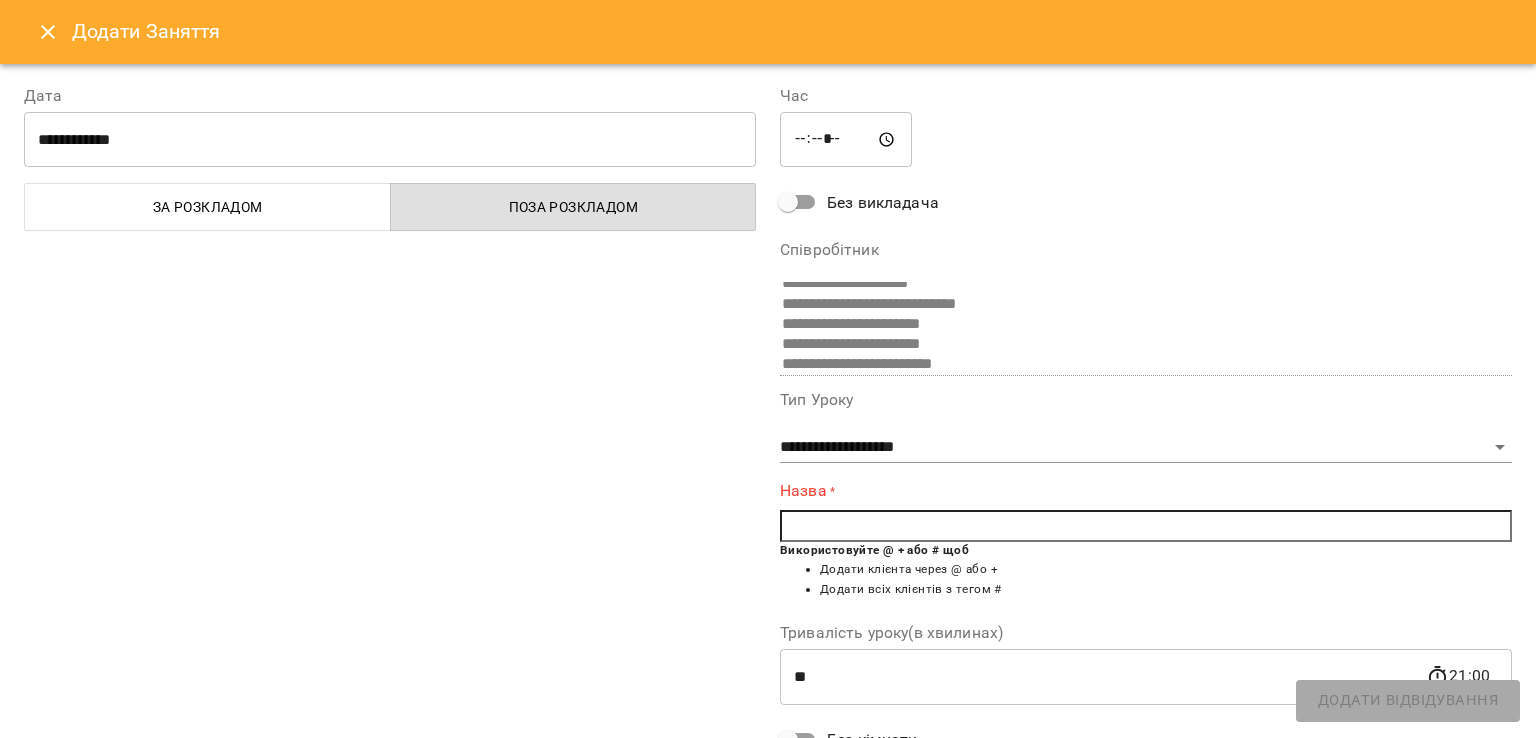 click at bounding box center (1146, 526) 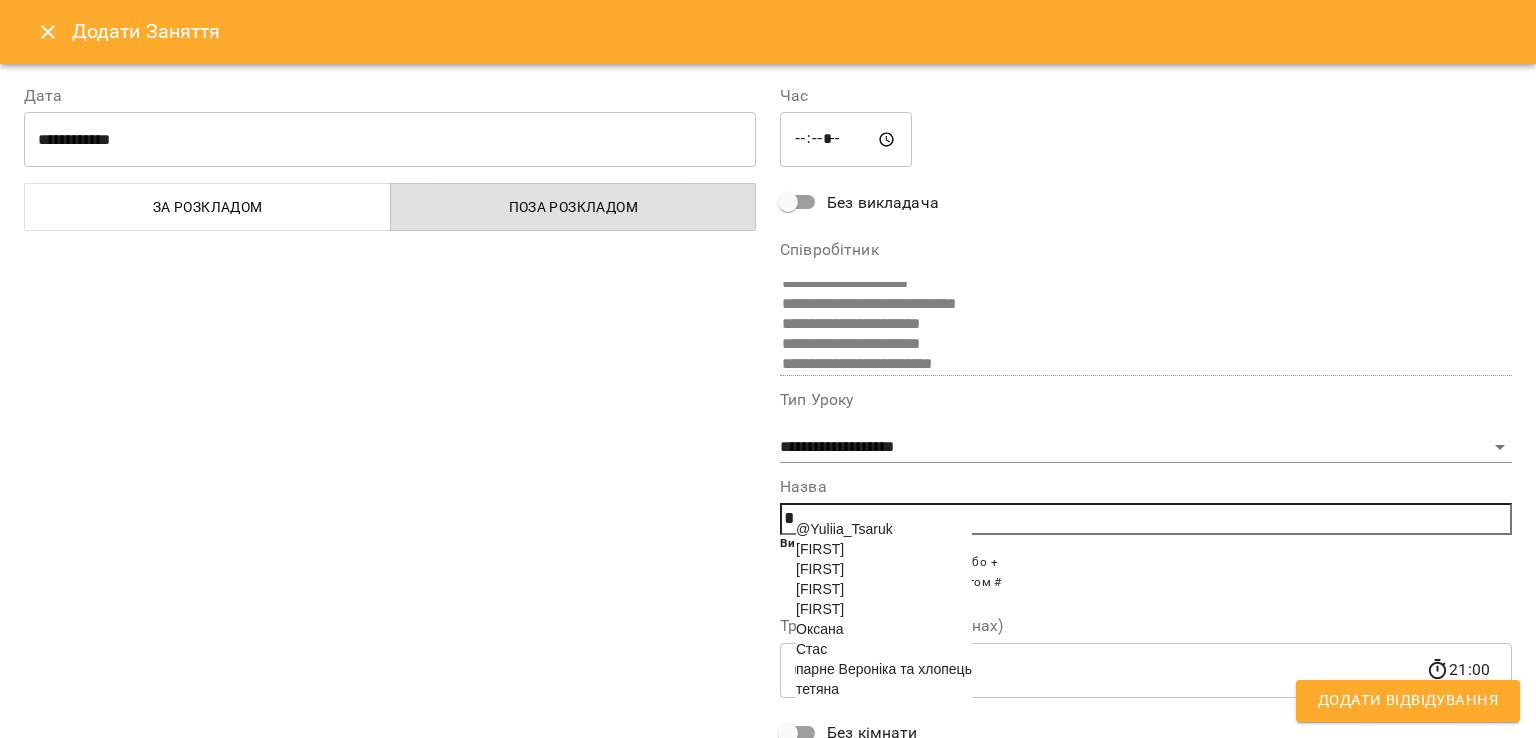 click on "[FIRST]" at bounding box center (820, 609) 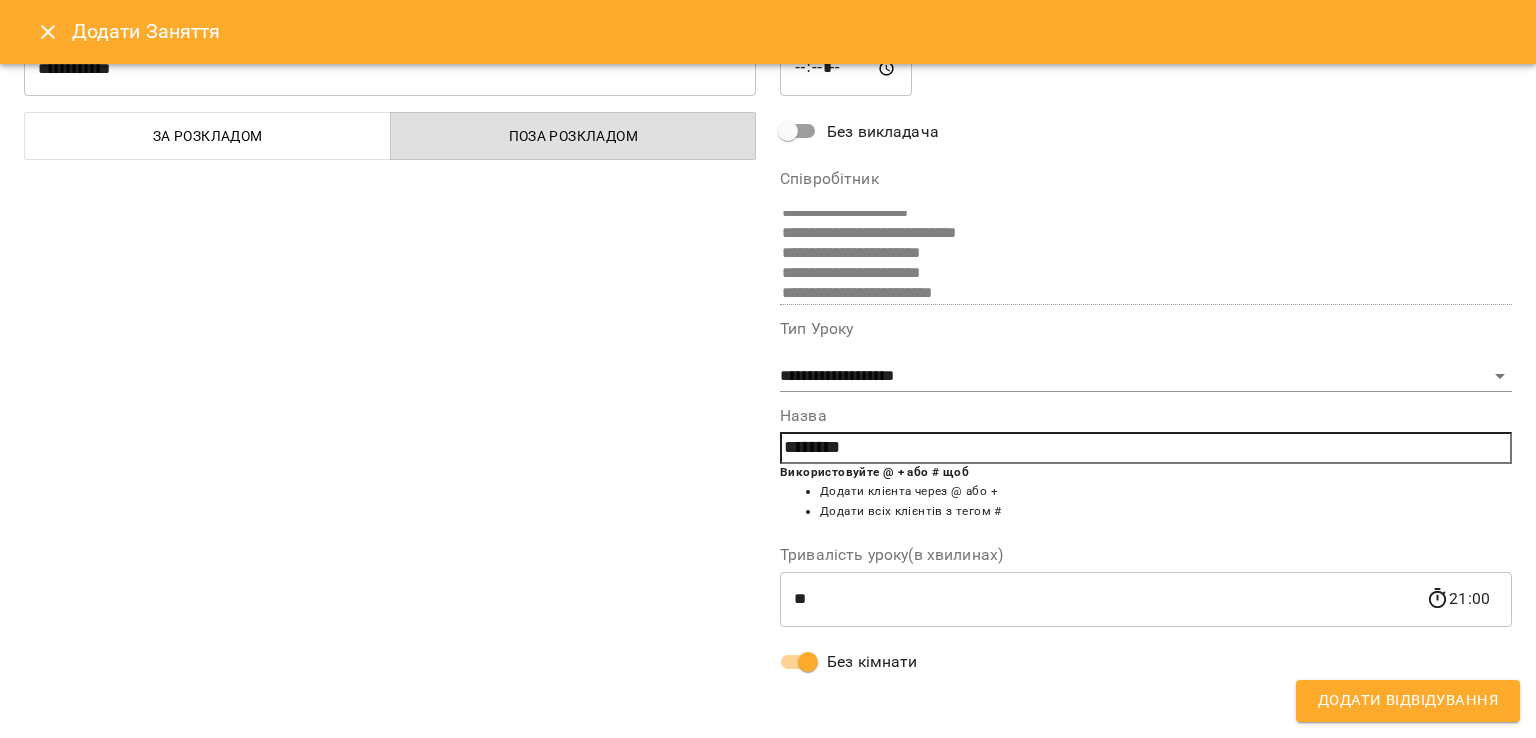 scroll, scrollTop: 71, scrollLeft: 0, axis: vertical 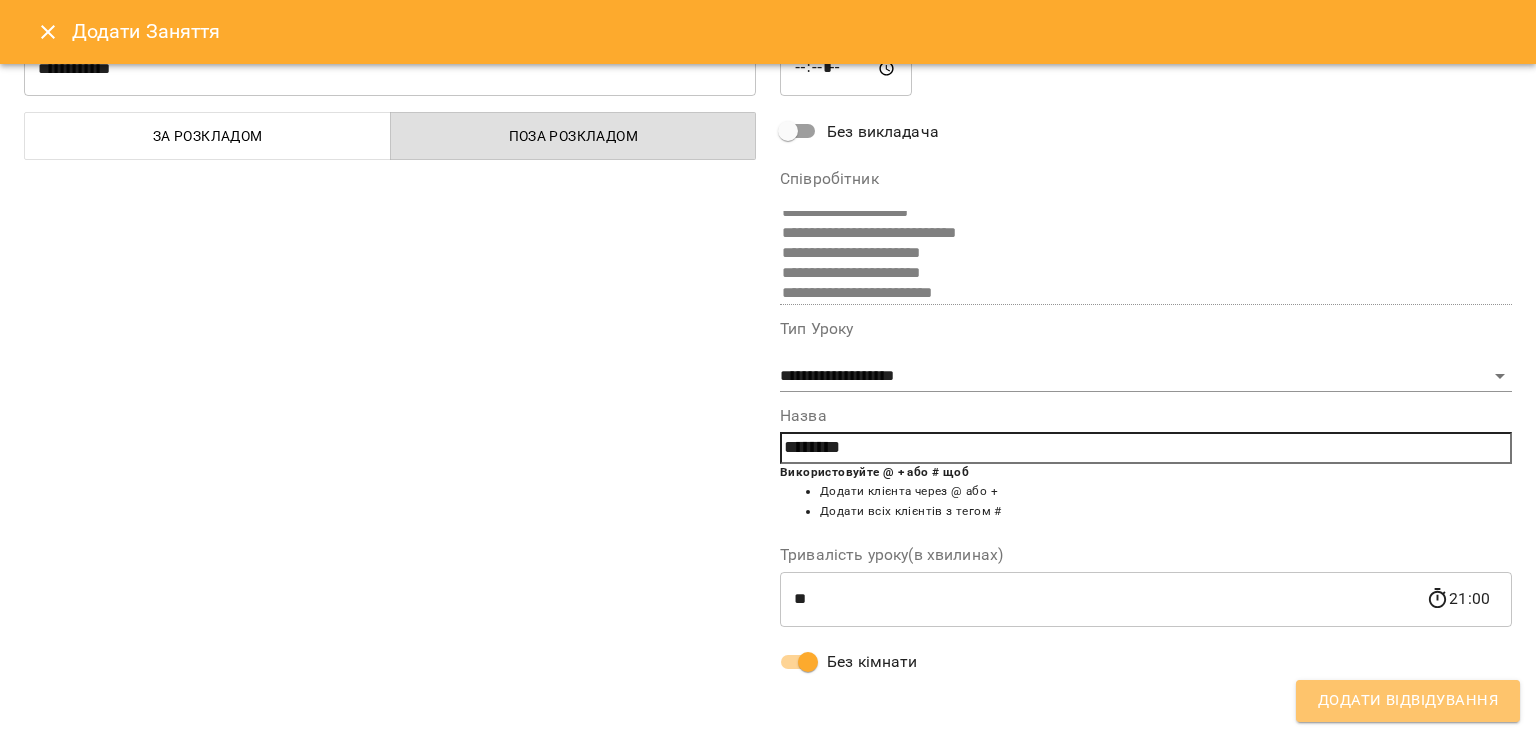 click on "Додати Відвідування" at bounding box center (1408, 701) 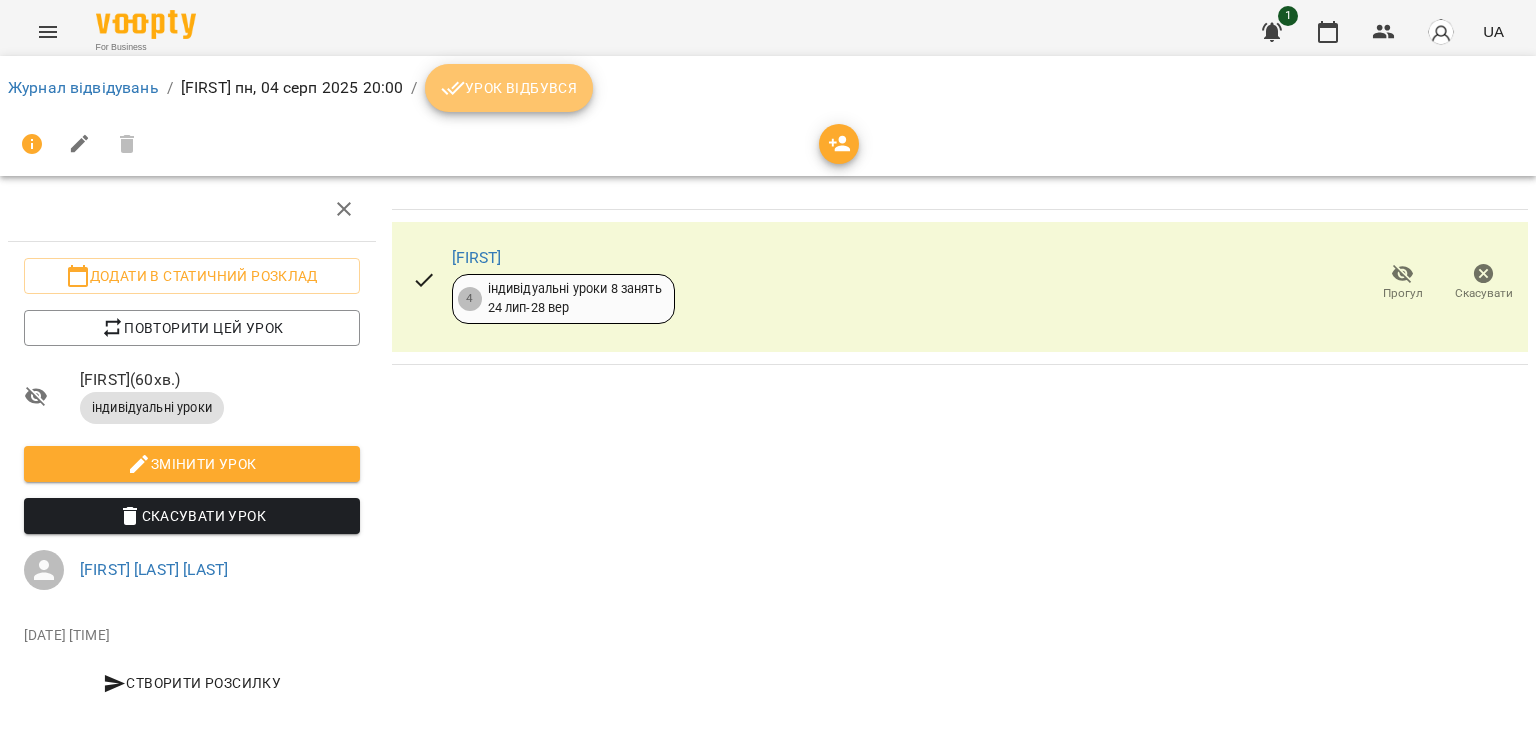 click on "Урок відбувся" at bounding box center (509, 88) 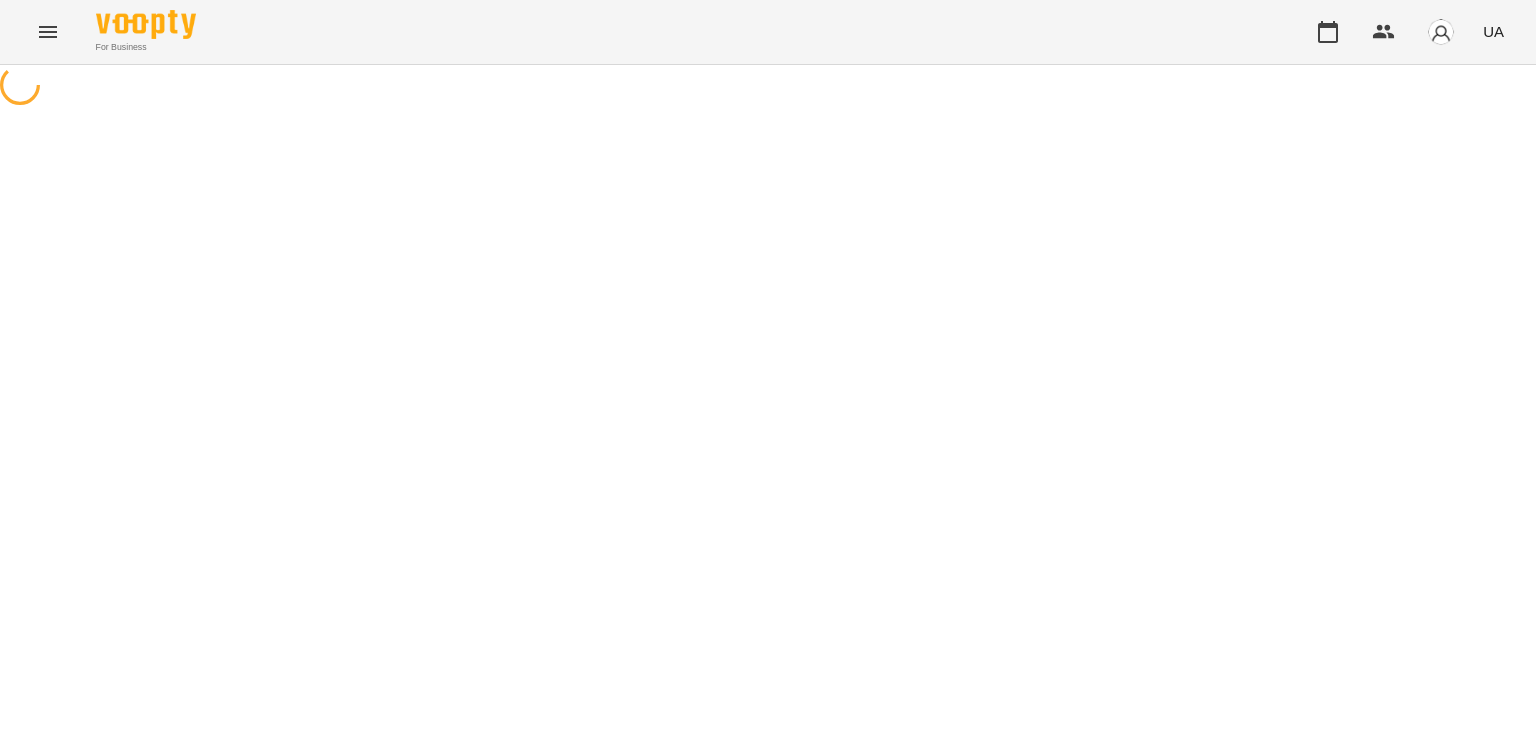 scroll, scrollTop: 0, scrollLeft: 0, axis: both 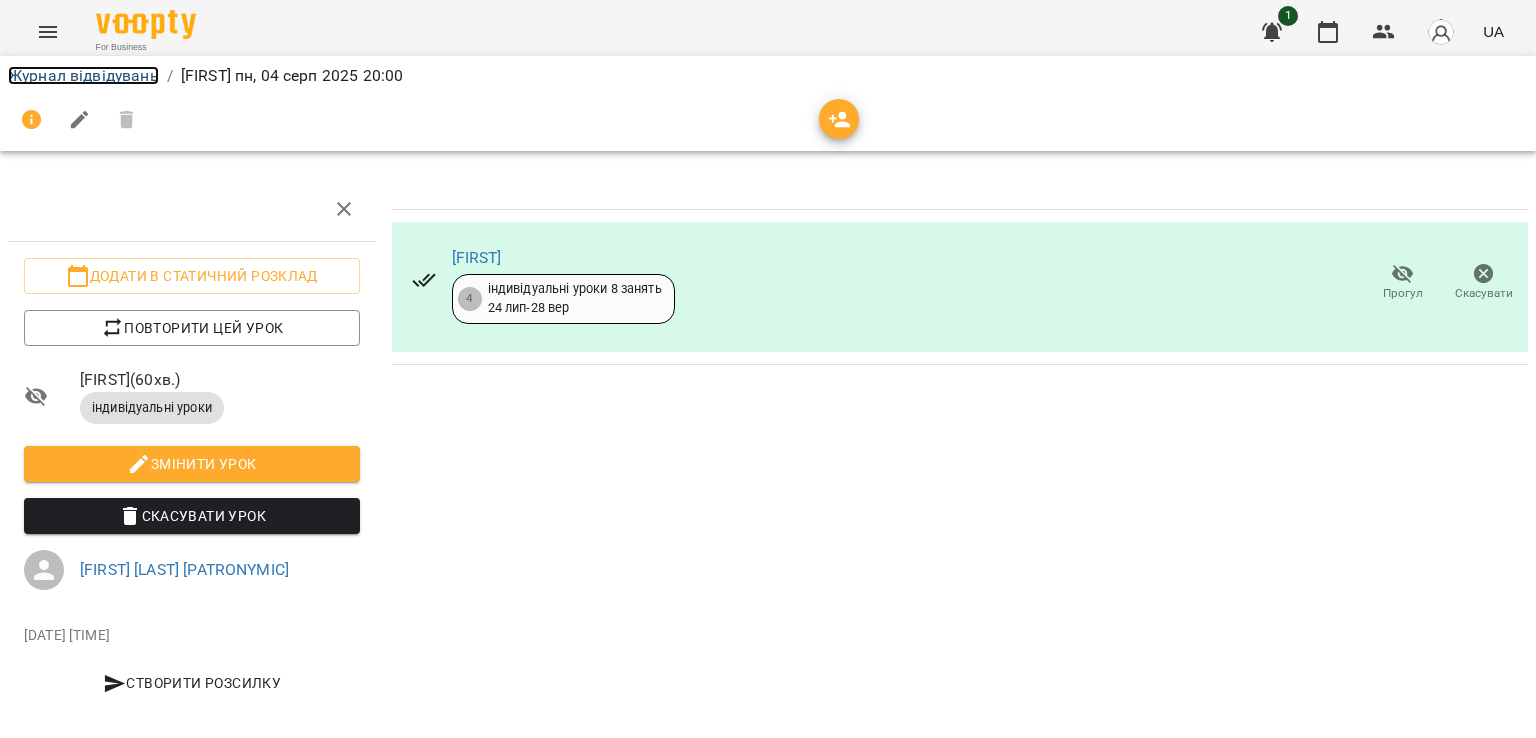 click on "Журнал відвідувань" at bounding box center (83, 75) 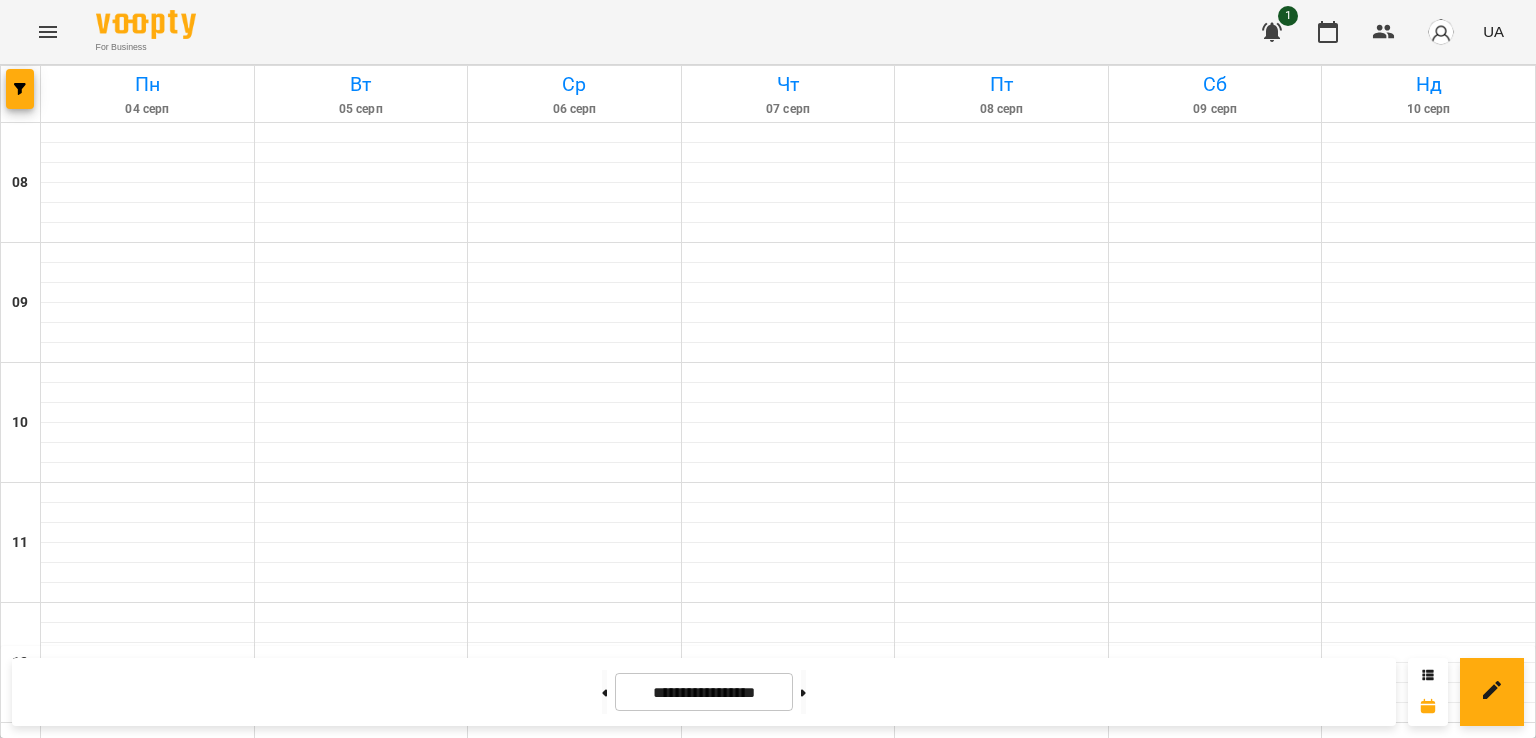 scroll, scrollTop: 1028, scrollLeft: 0, axis: vertical 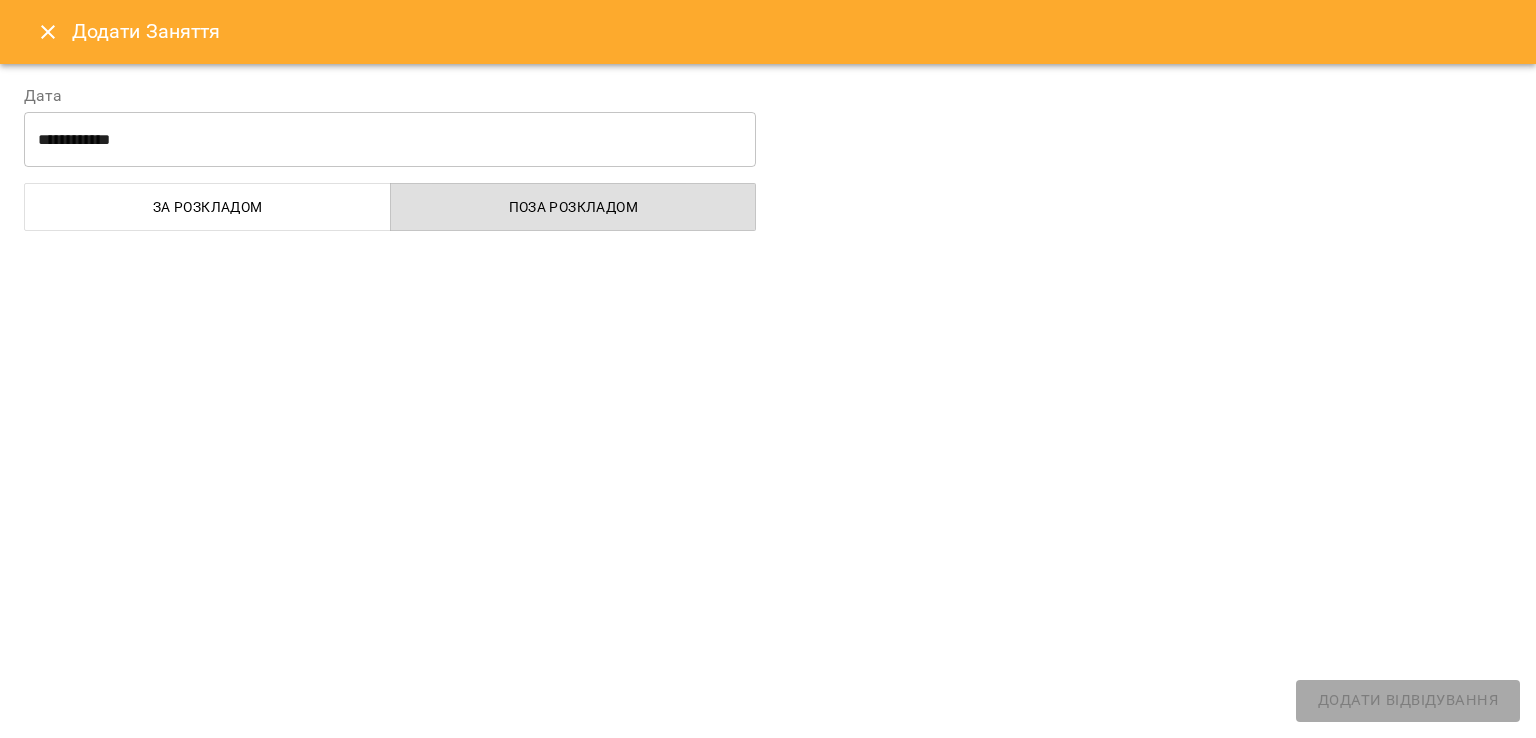 select on "**********" 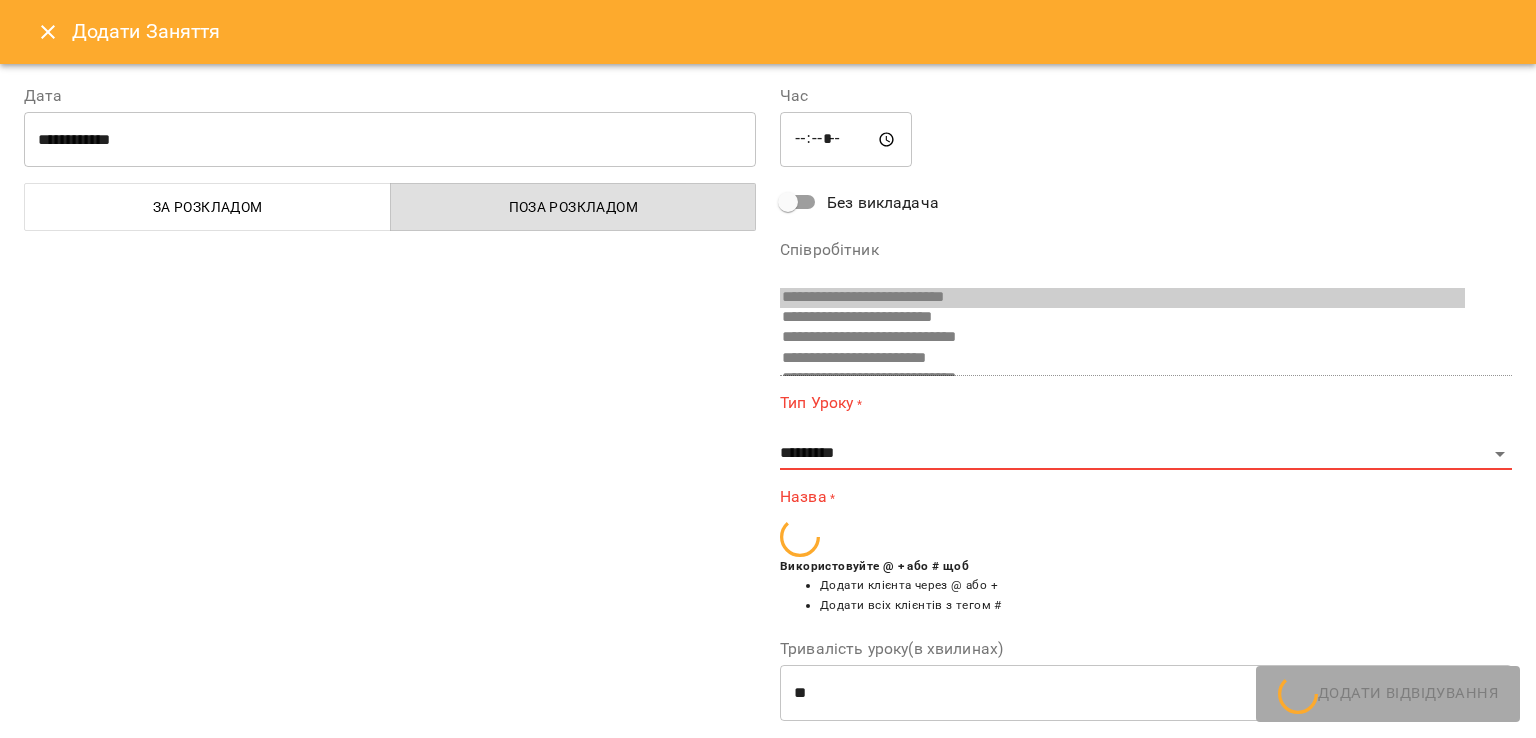 scroll, scrollTop: 256, scrollLeft: 0, axis: vertical 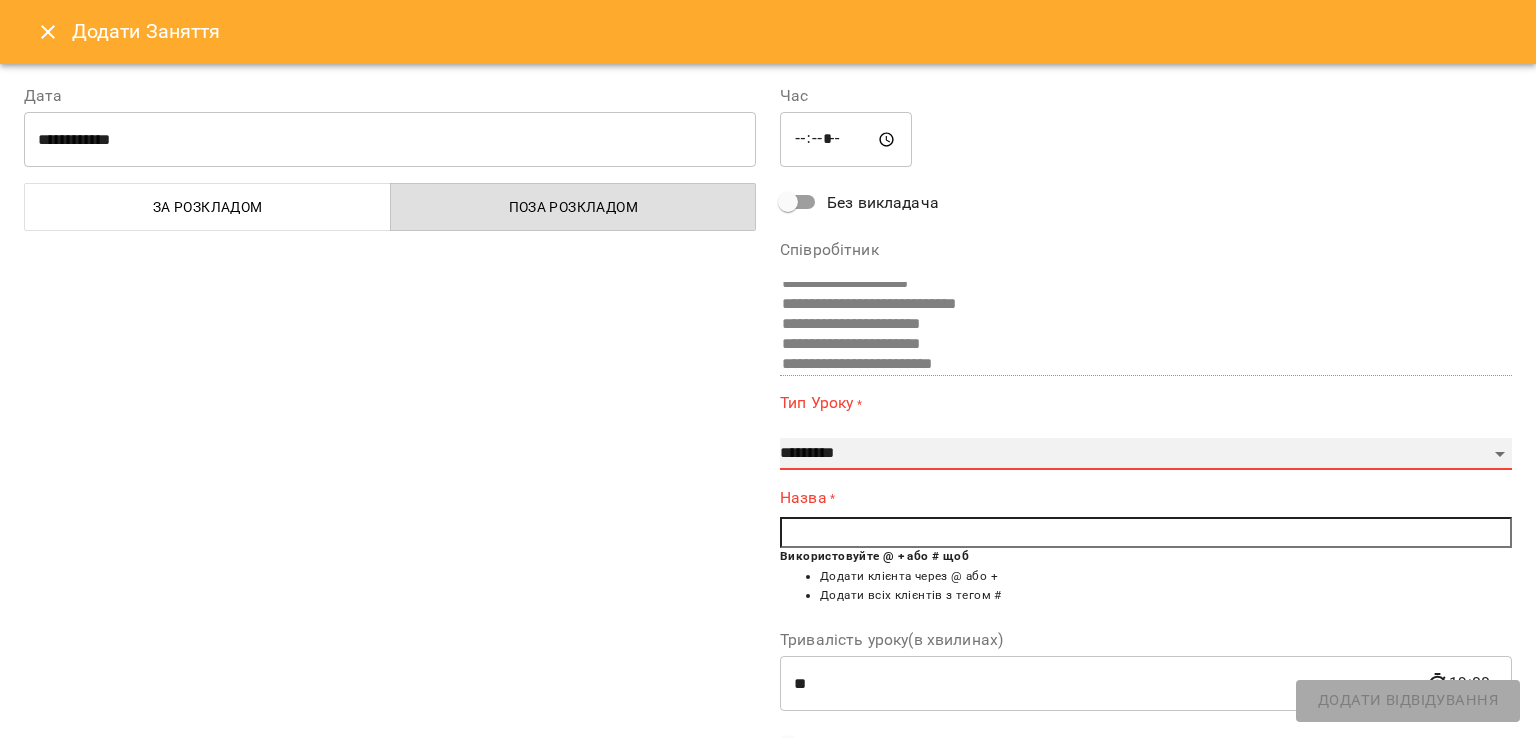 click on "**********" at bounding box center [1146, 454] 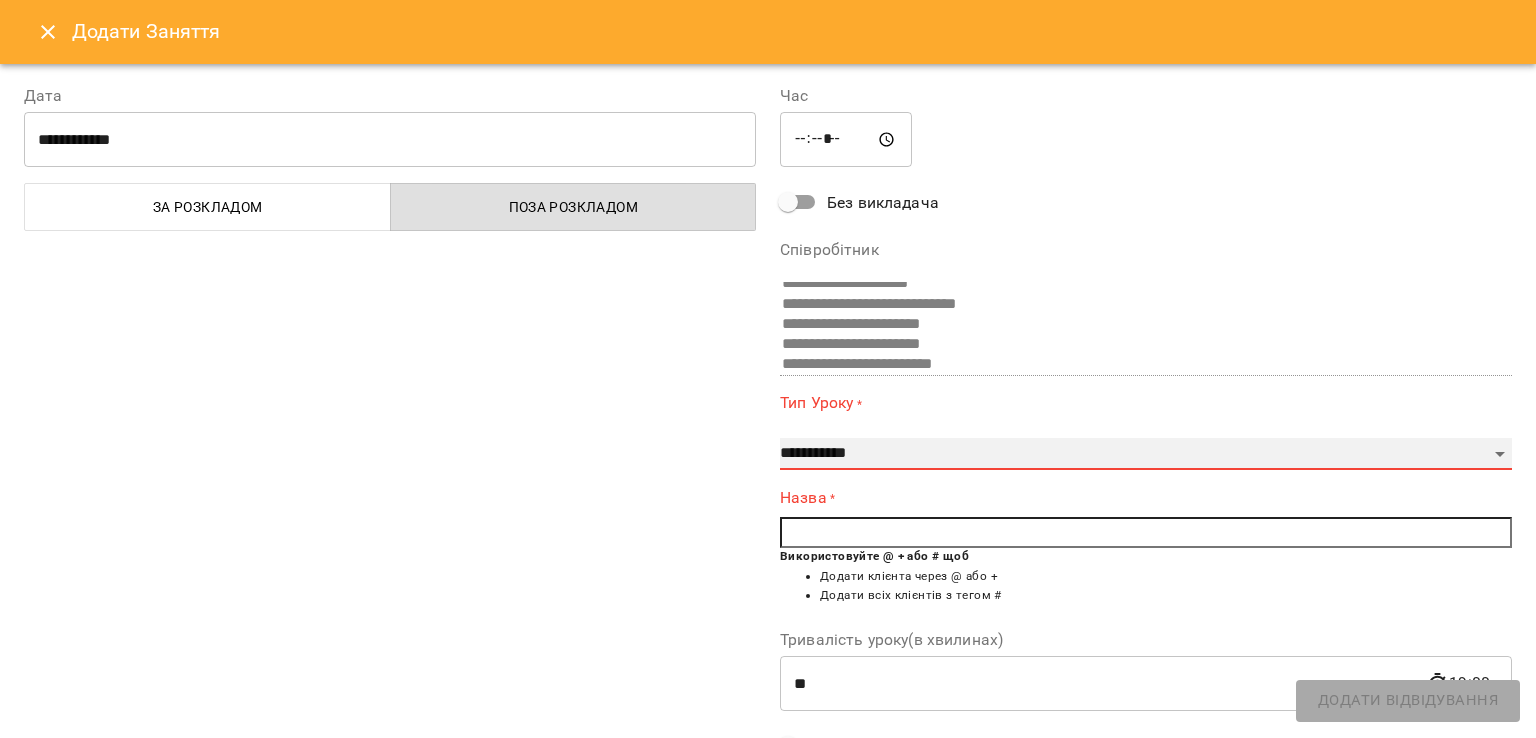 click on "**********" at bounding box center [1146, 454] 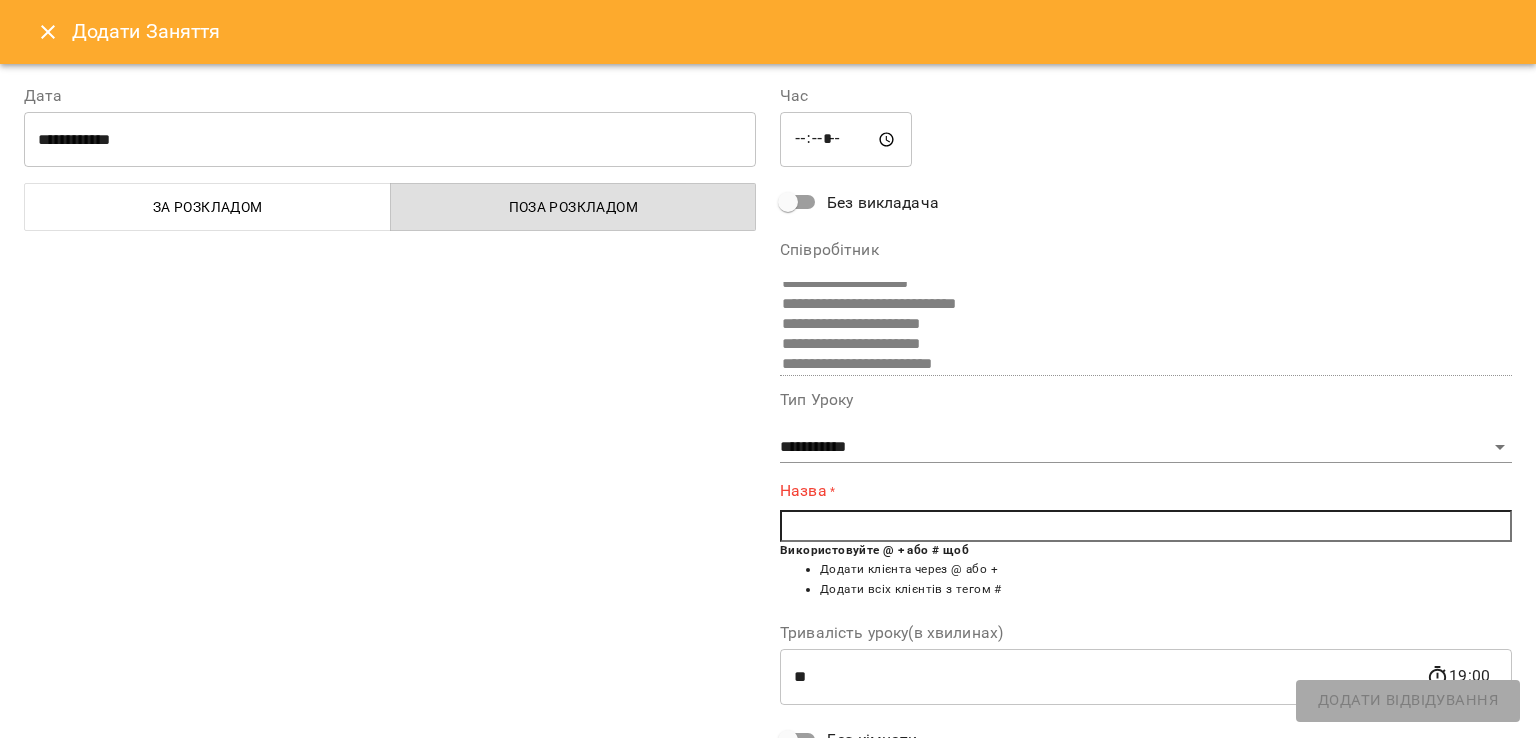 click at bounding box center (1146, 526) 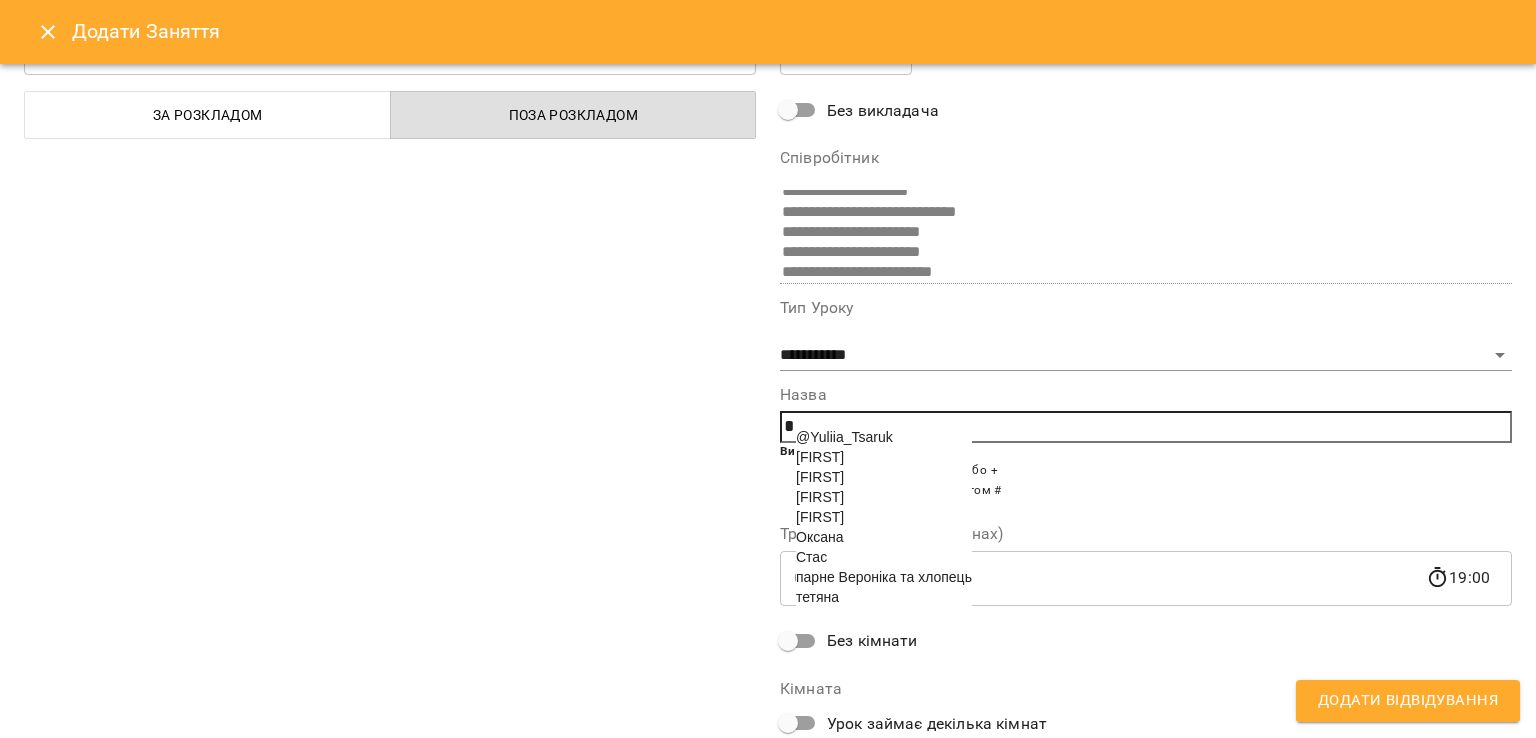 scroll, scrollTop: 120, scrollLeft: 0, axis: vertical 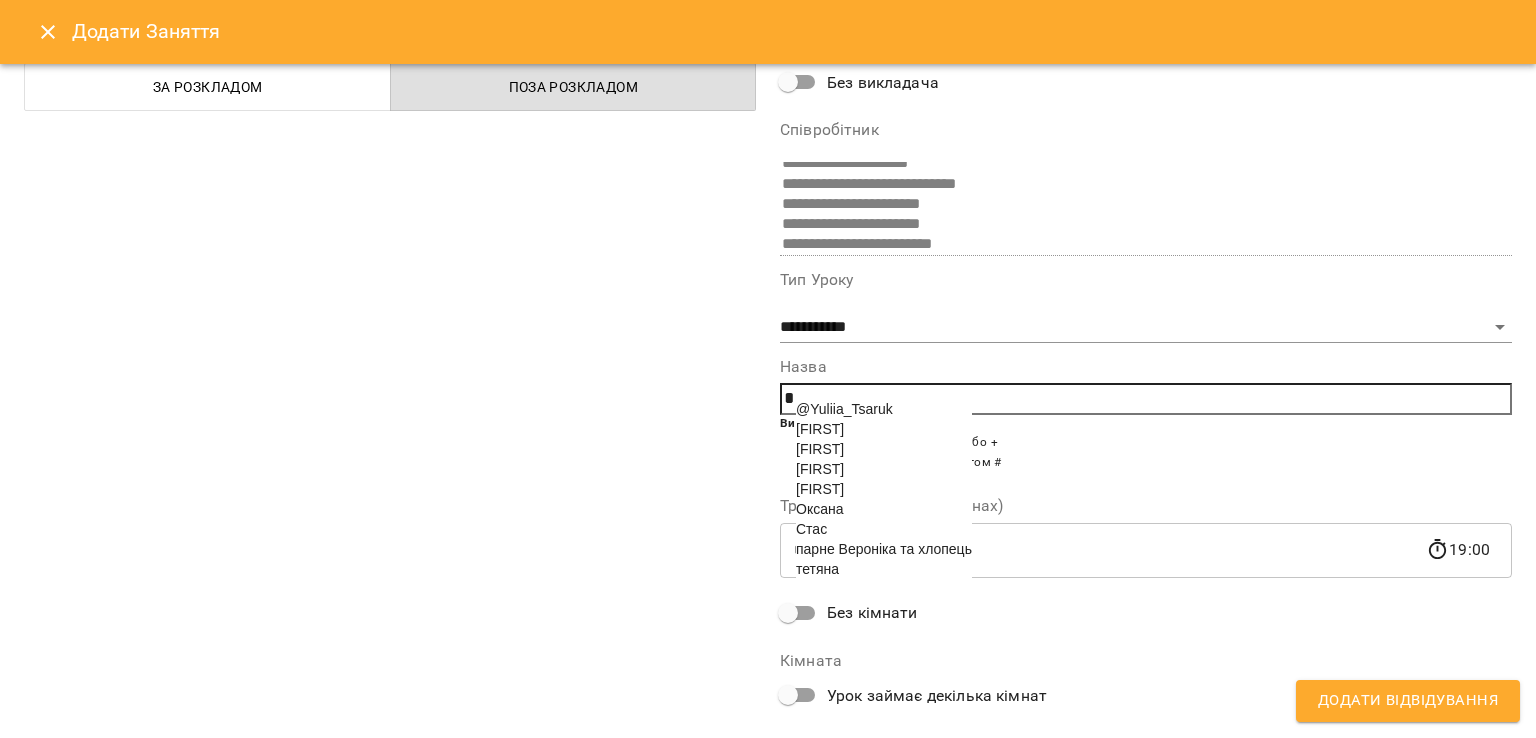 click on "тетяна" at bounding box center [817, 569] 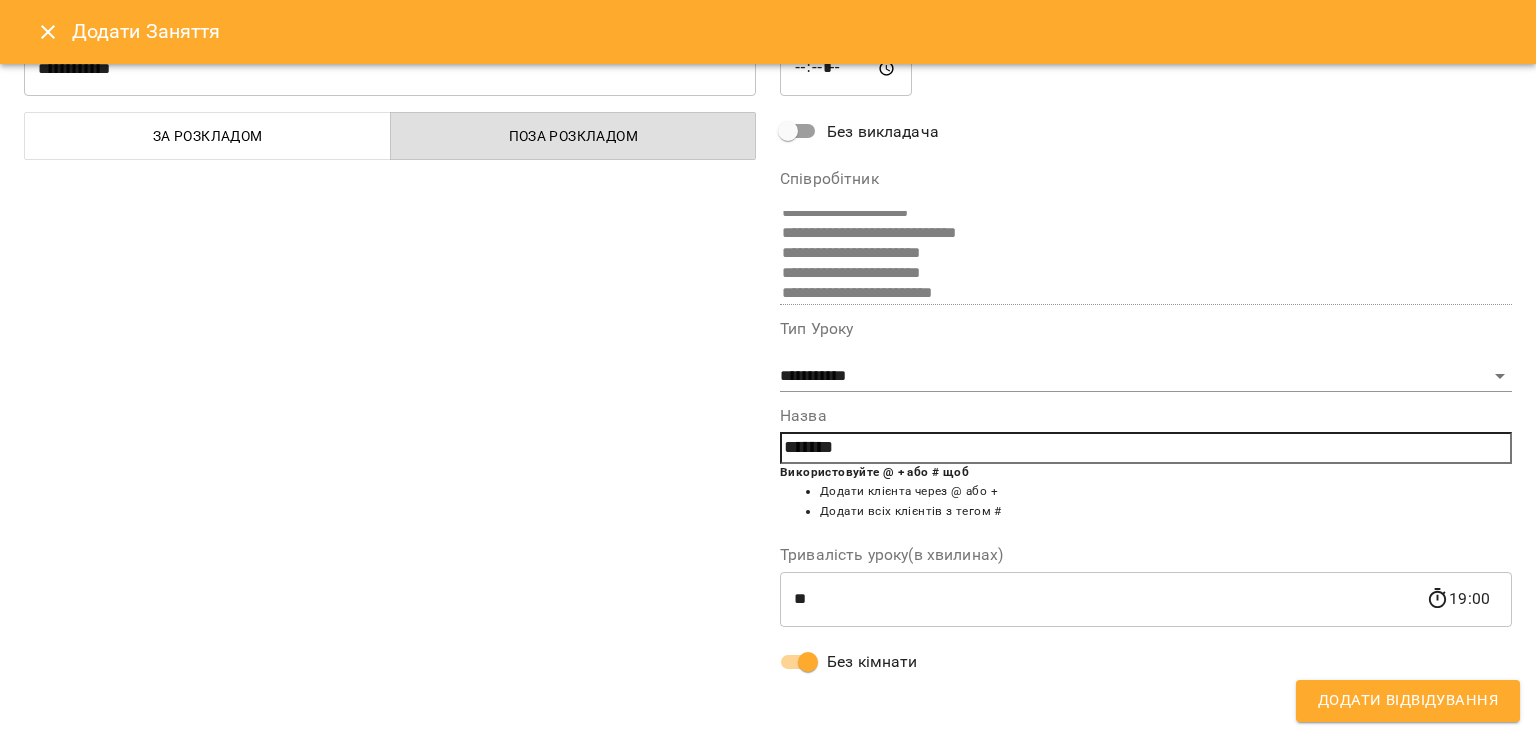 scroll, scrollTop: 71, scrollLeft: 0, axis: vertical 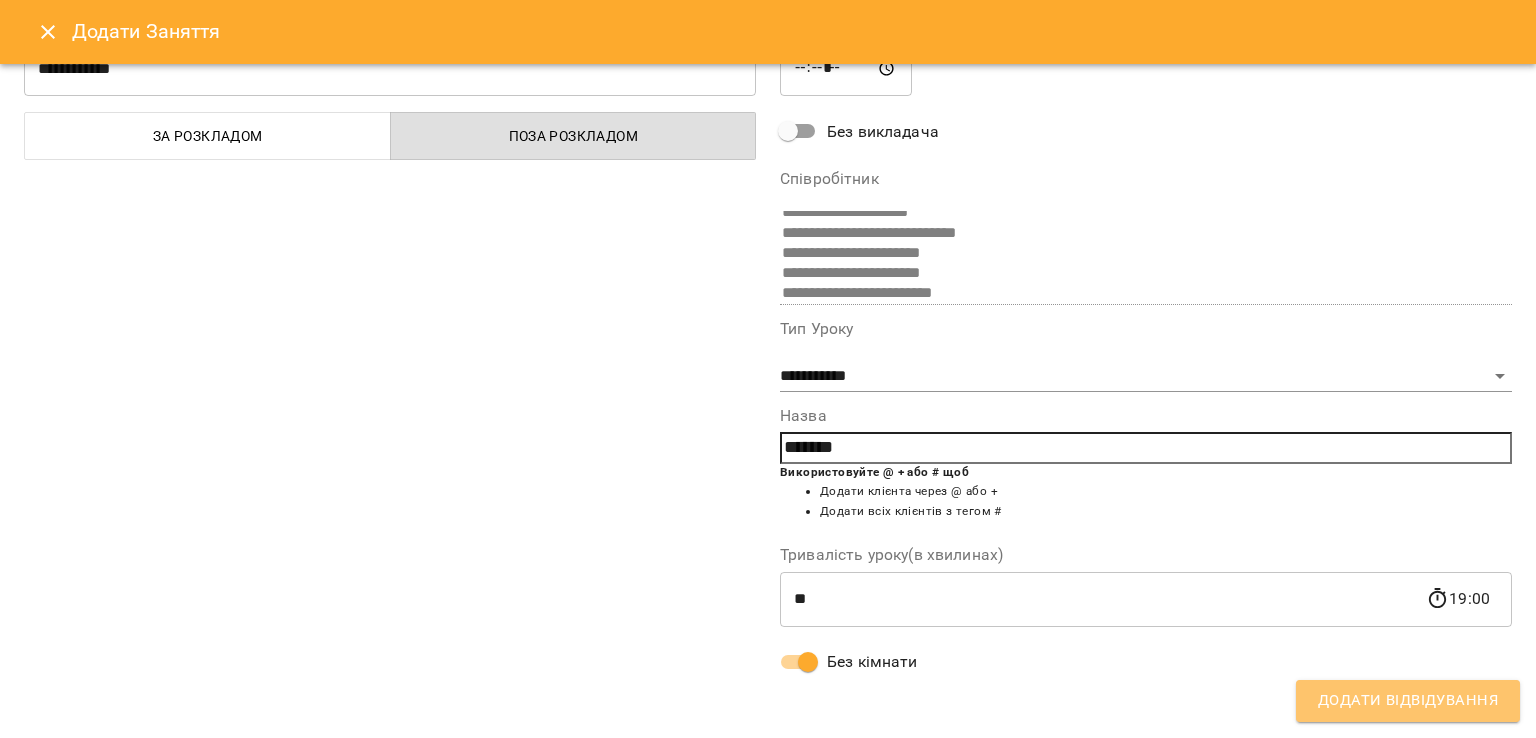 click on "Додати Відвідування" at bounding box center [1408, 701] 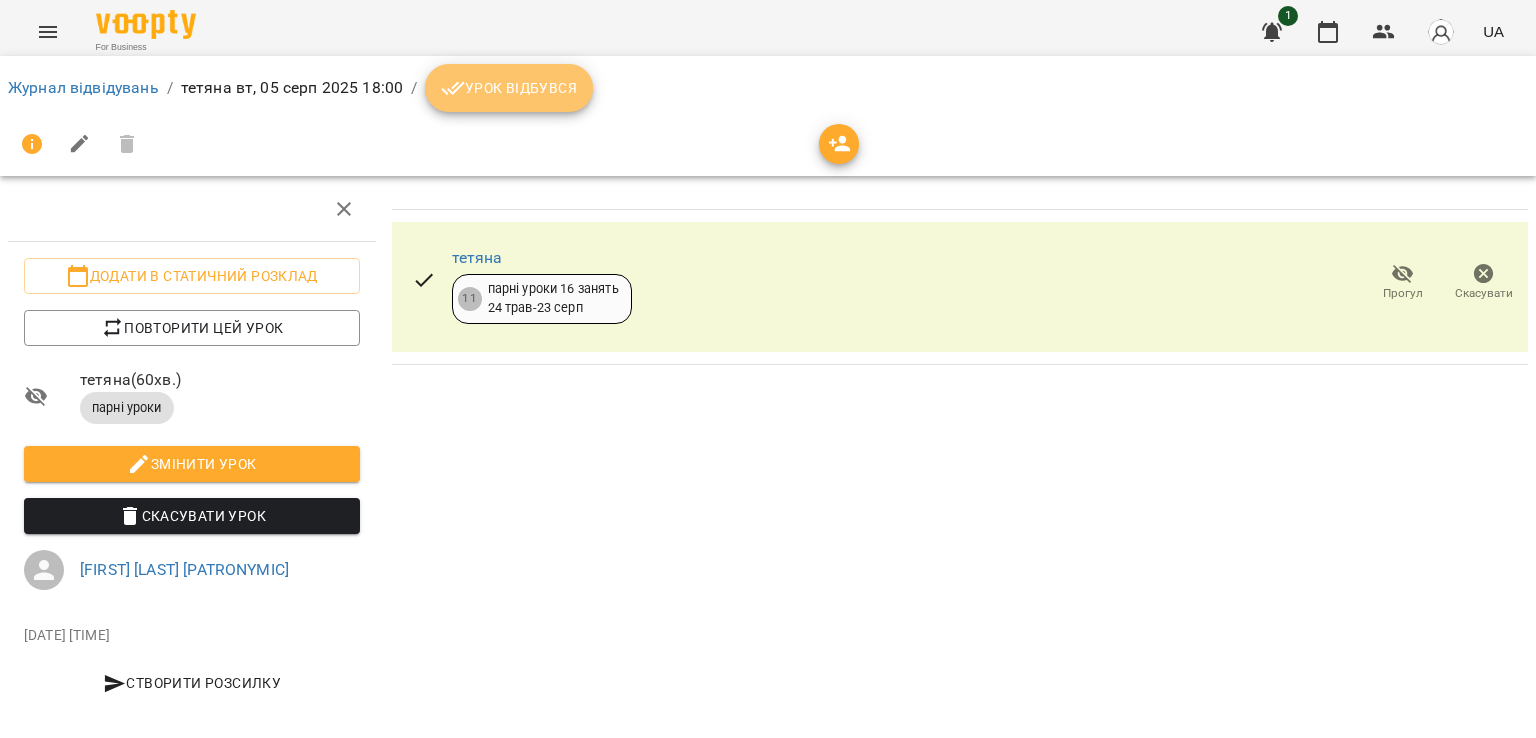 click on "Урок відбувся" at bounding box center (509, 88) 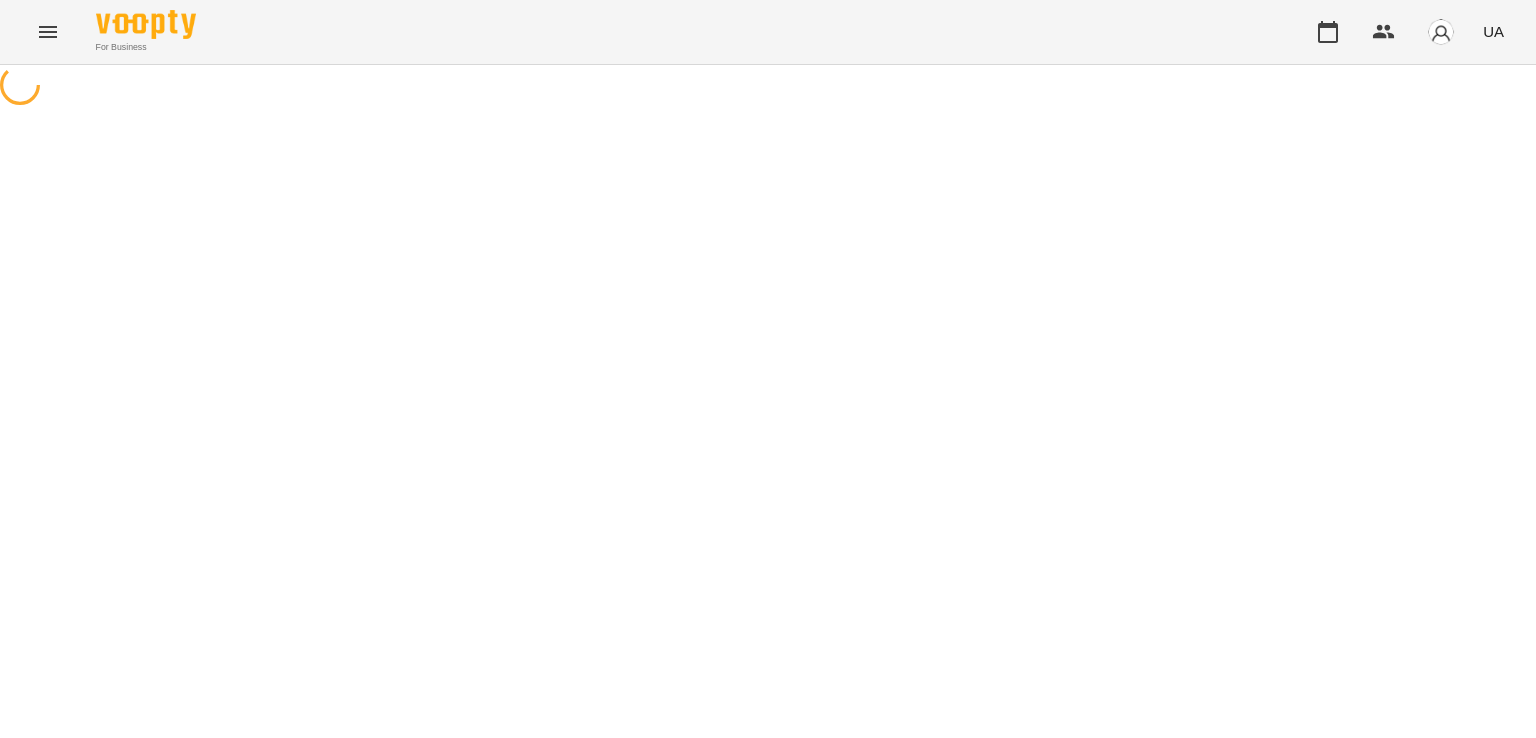 scroll, scrollTop: 0, scrollLeft: 0, axis: both 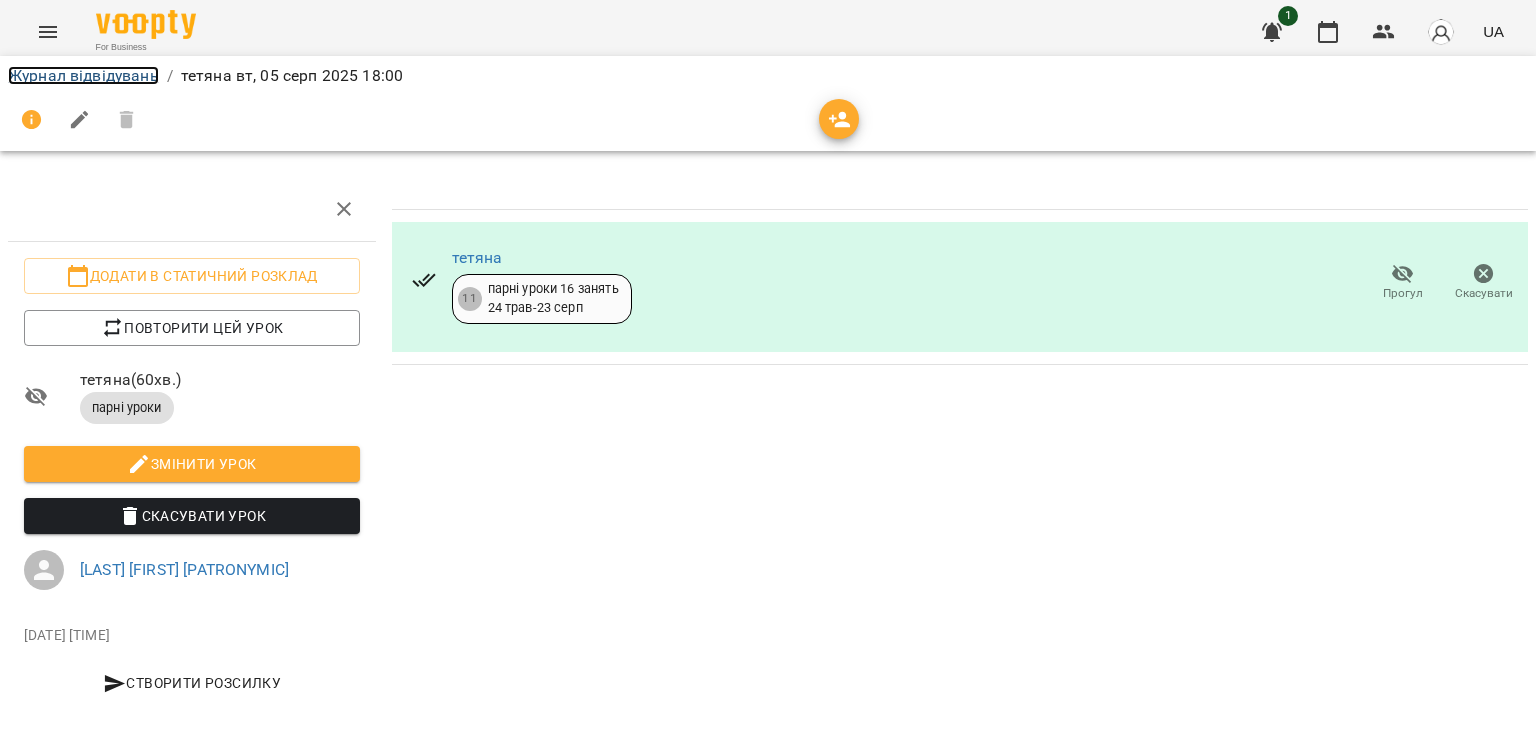 click on "Журнал відвідувань" at bounding box center (83, 75) 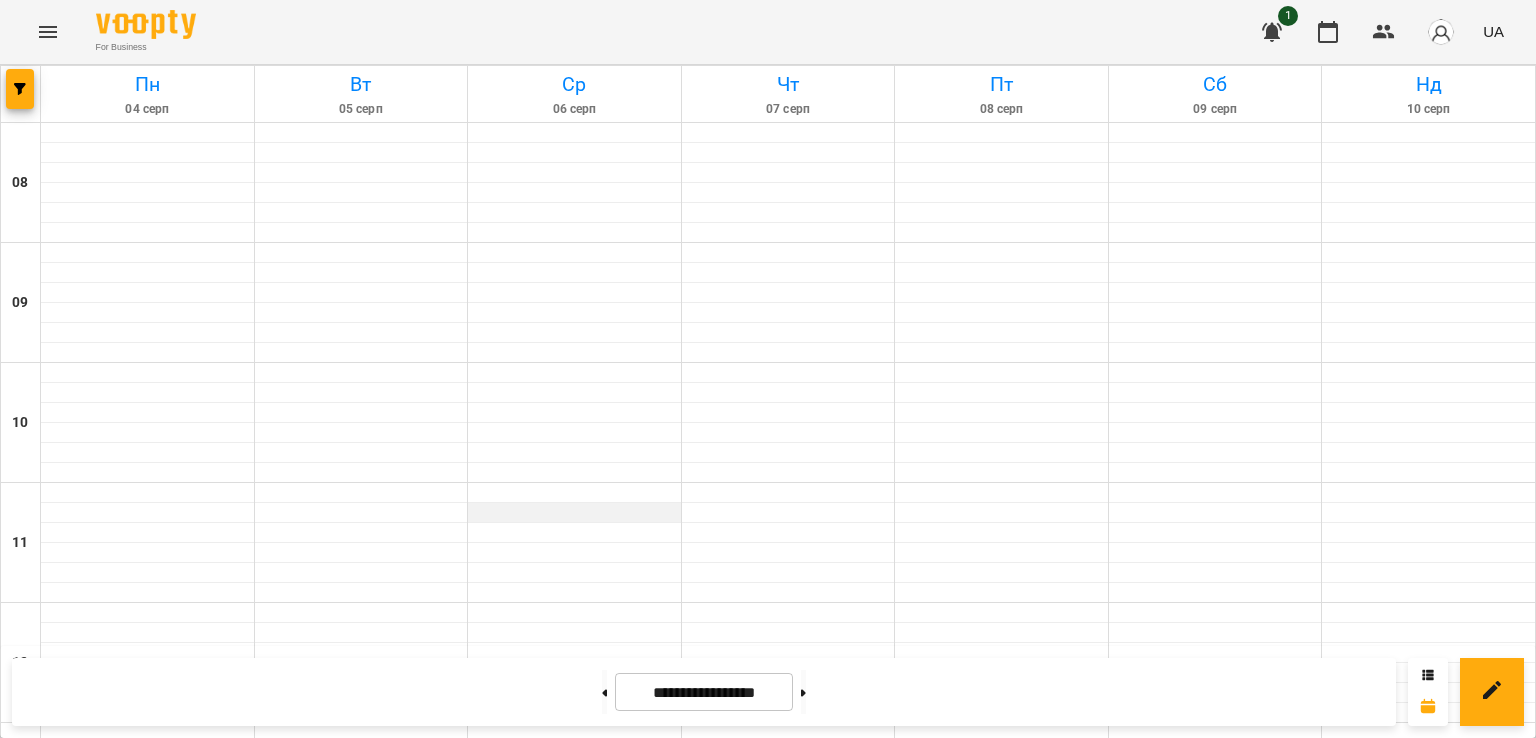 scroll, scrollTop: 0, scrollLeft: 0, axis: both 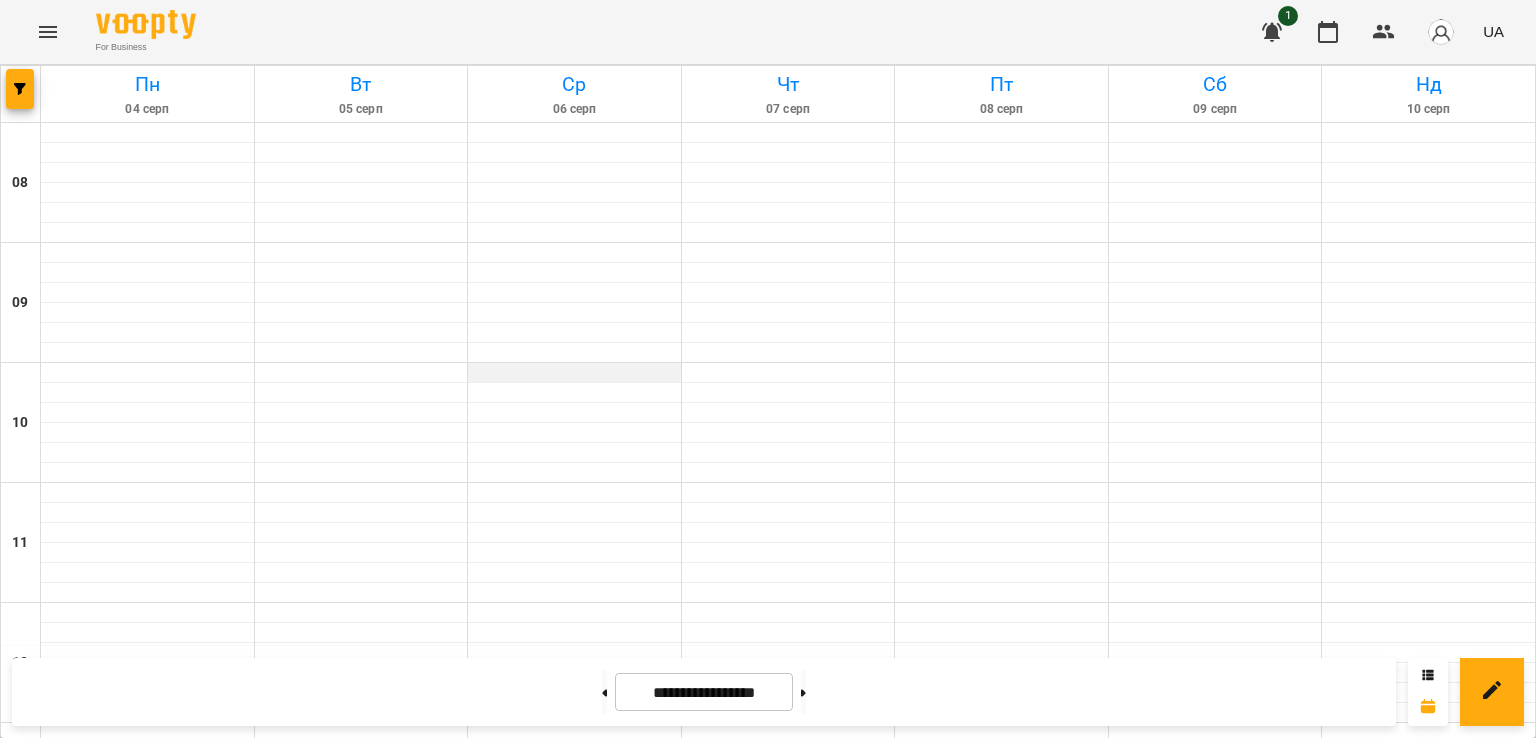 click at bounding box center (574, 373) 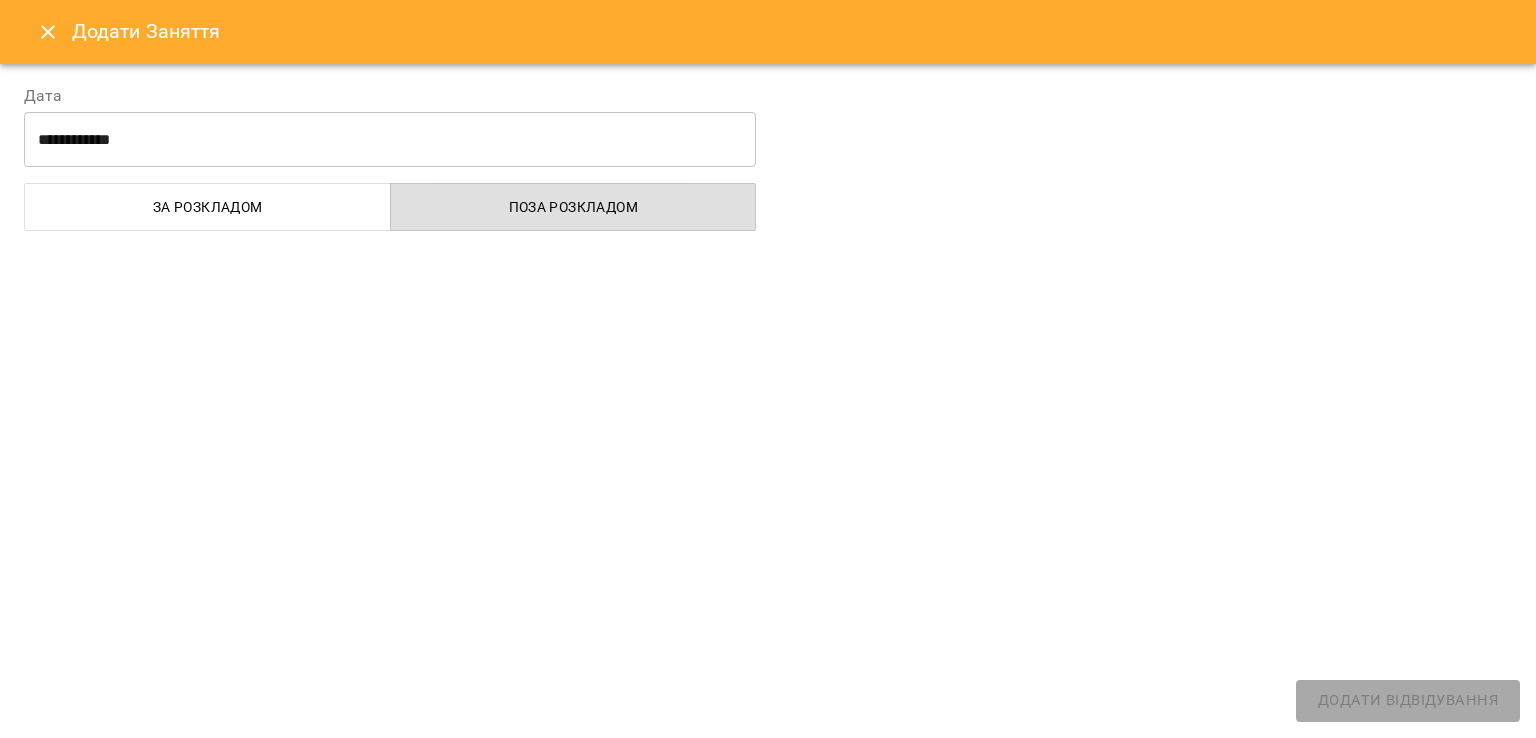 select on "**********" 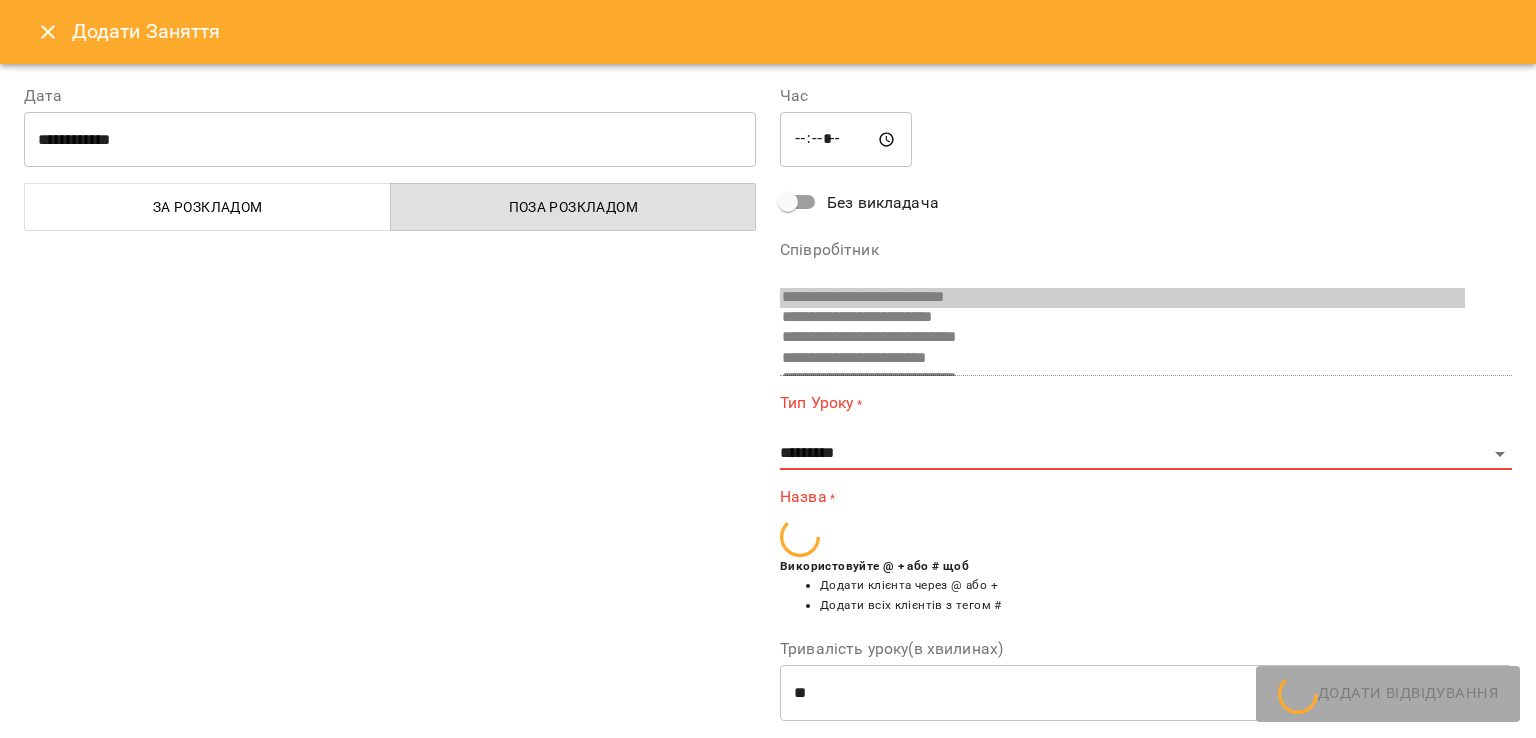 scroll, scrollTop: 256, scrollLeft: 0, axis: vertical 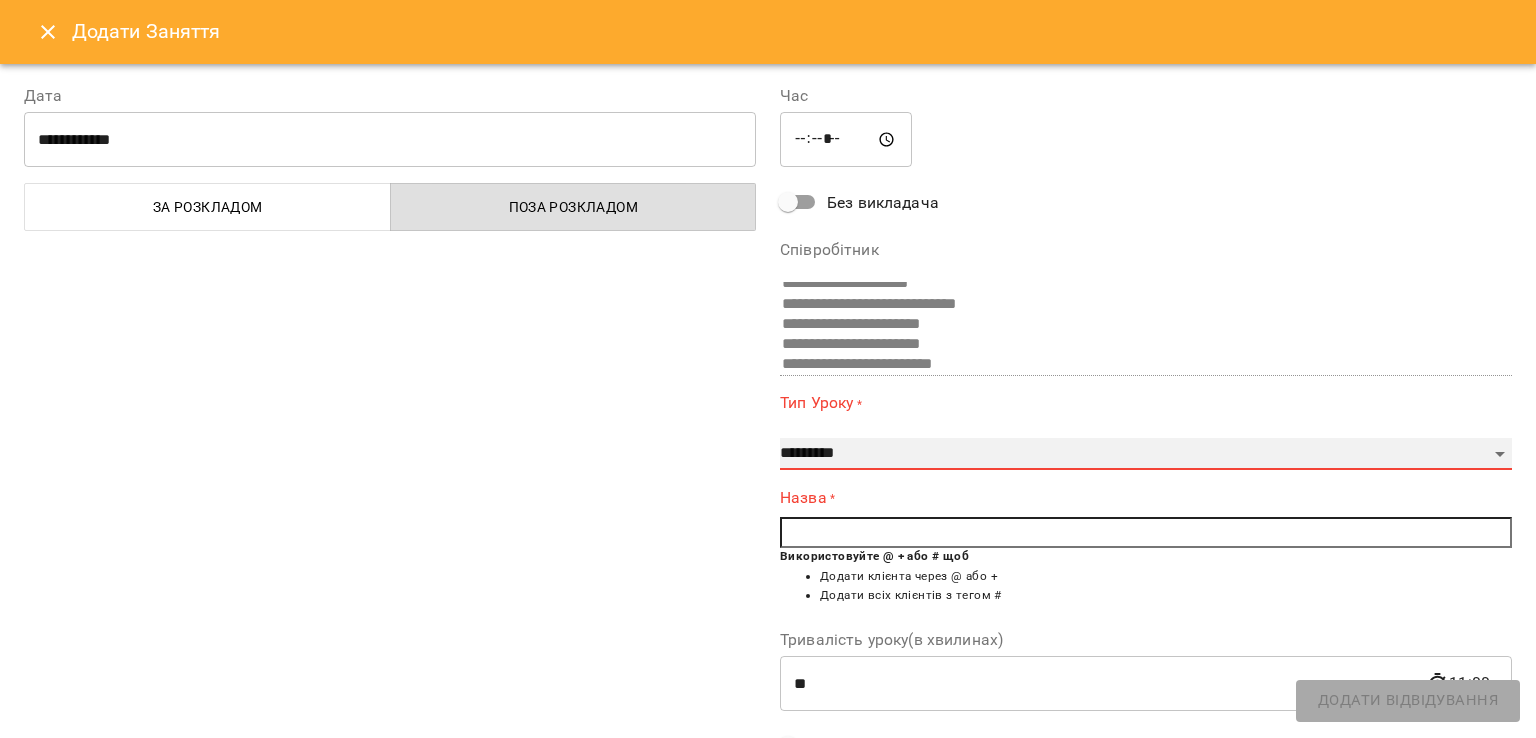 click on "**********" at bounding box center (1146, 454) 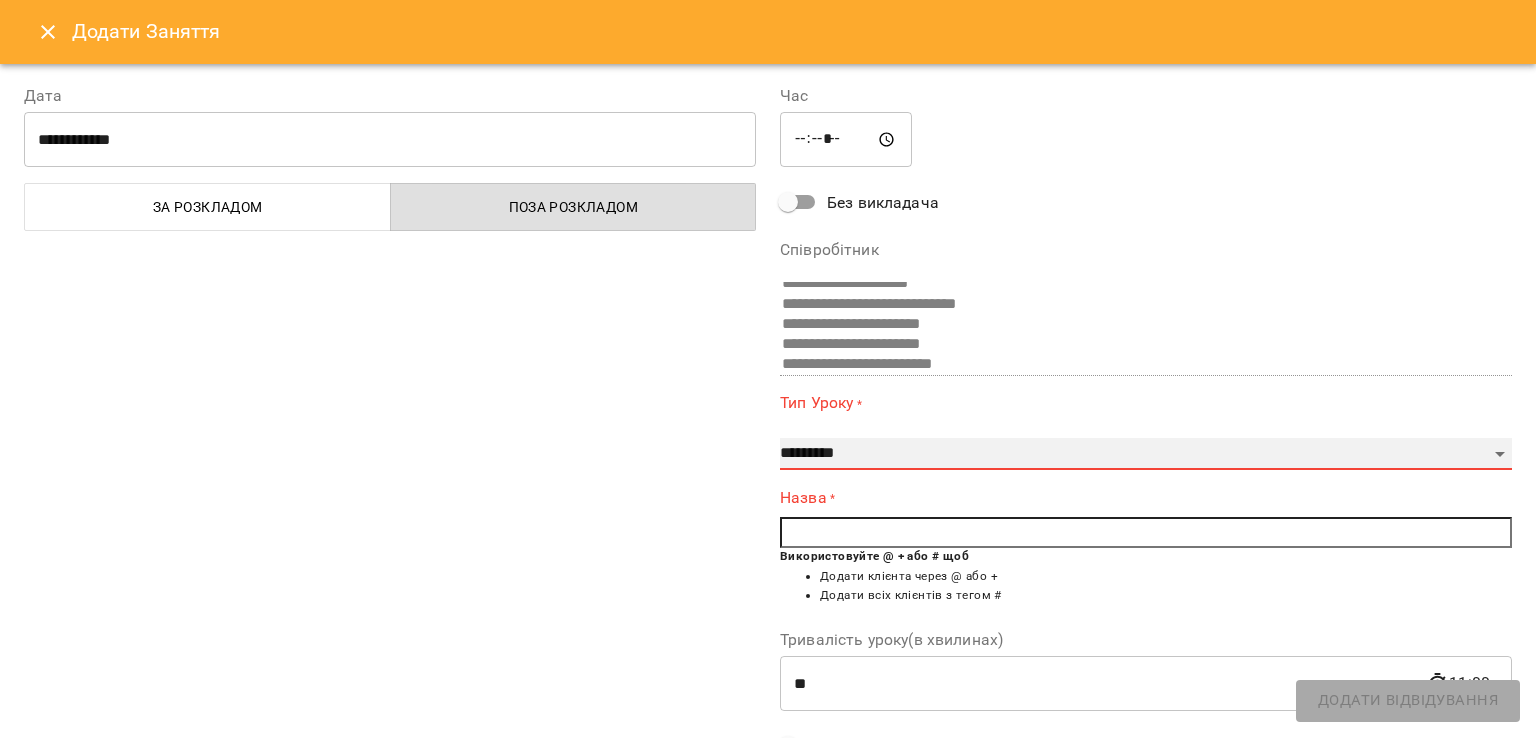 select on "**********" 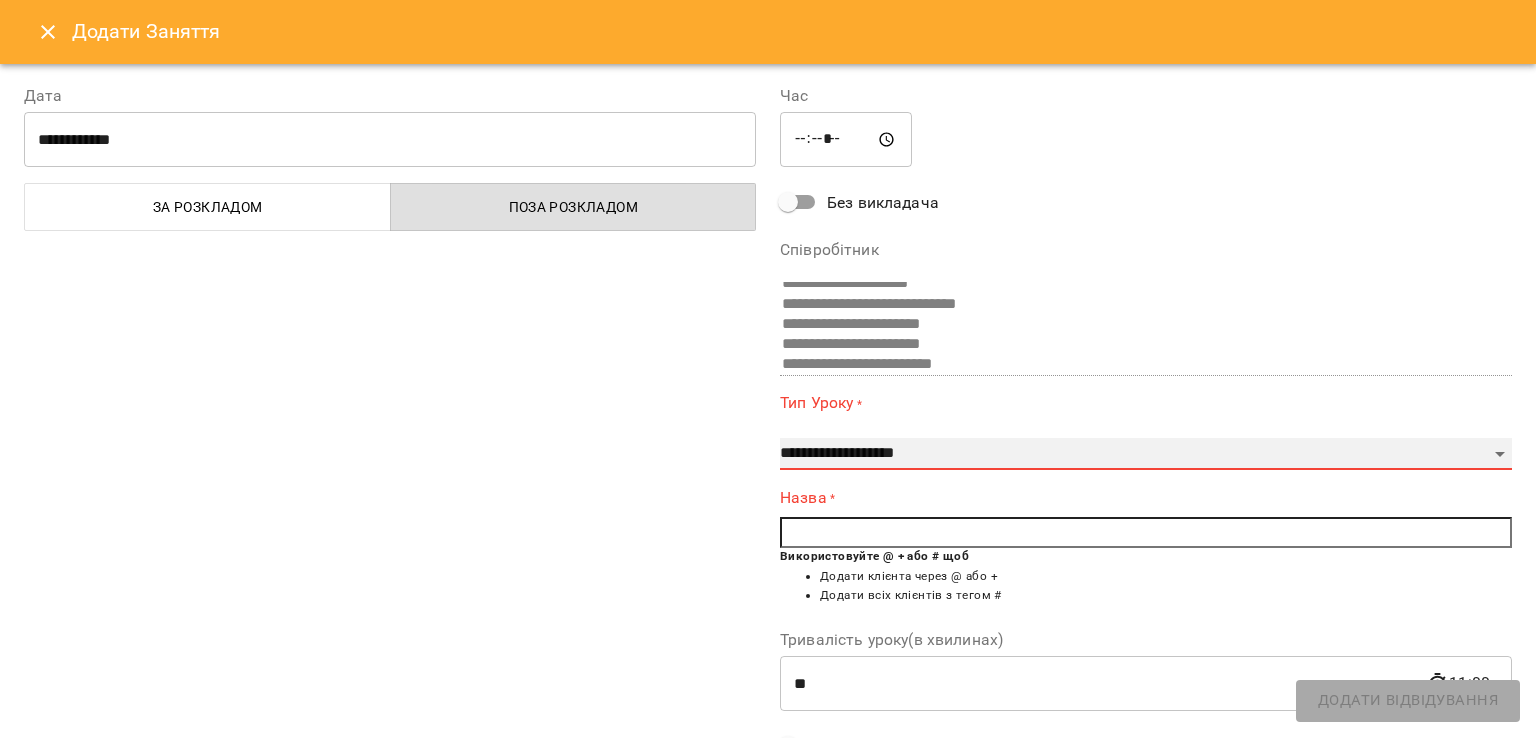 click on "**********" at bounding box center [1146, 454] 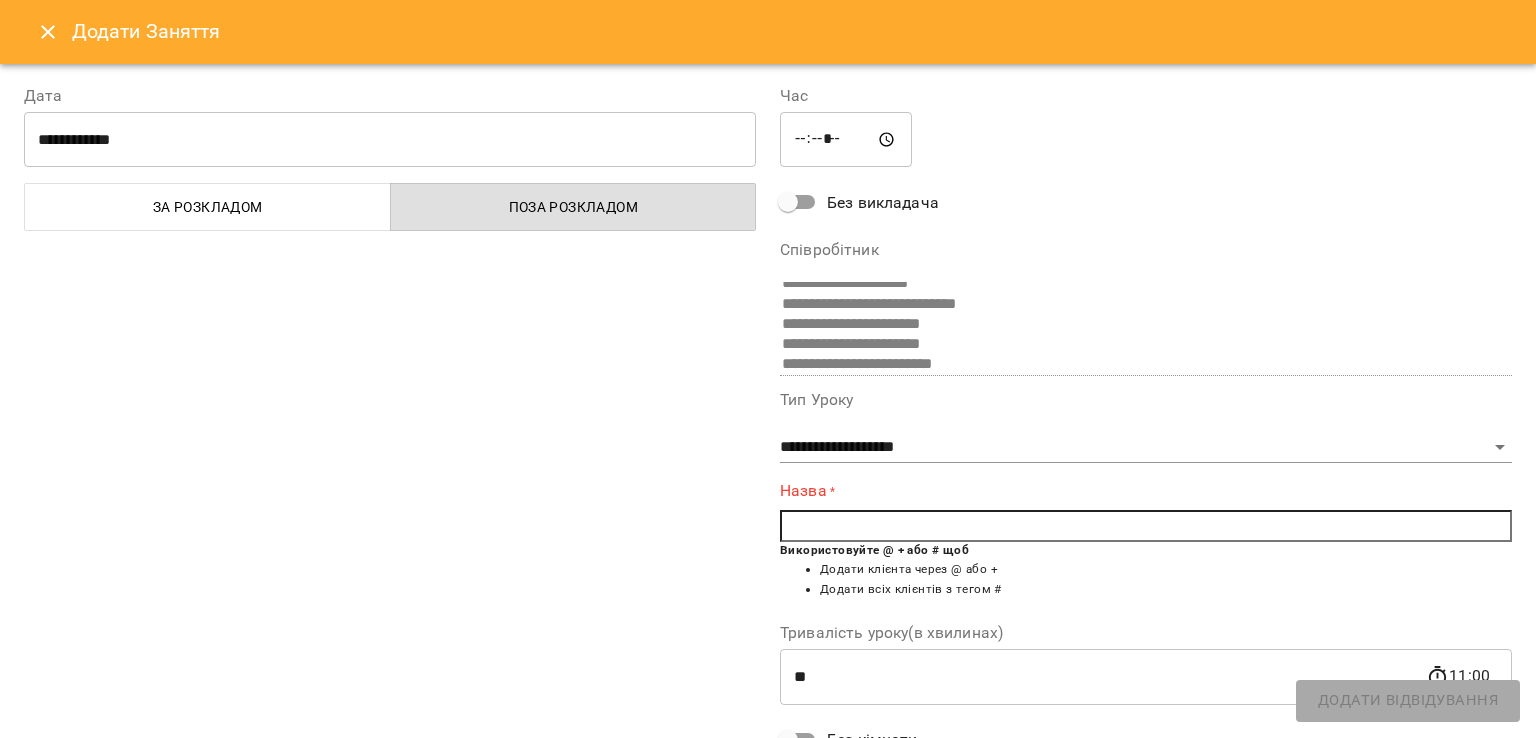 click at bounding box center [1146, 526] 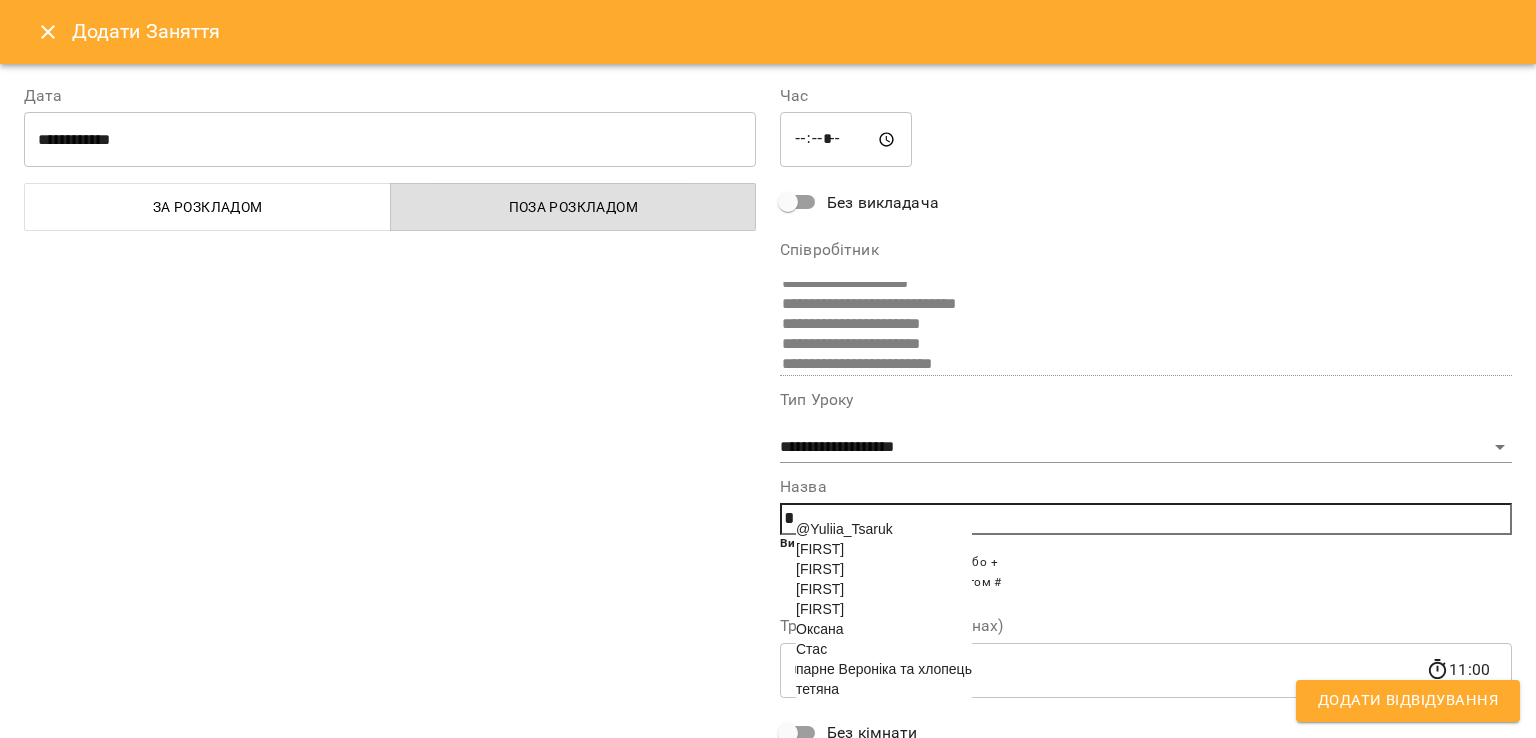 click on "[FIRST]" at bounding box center (820, 589) 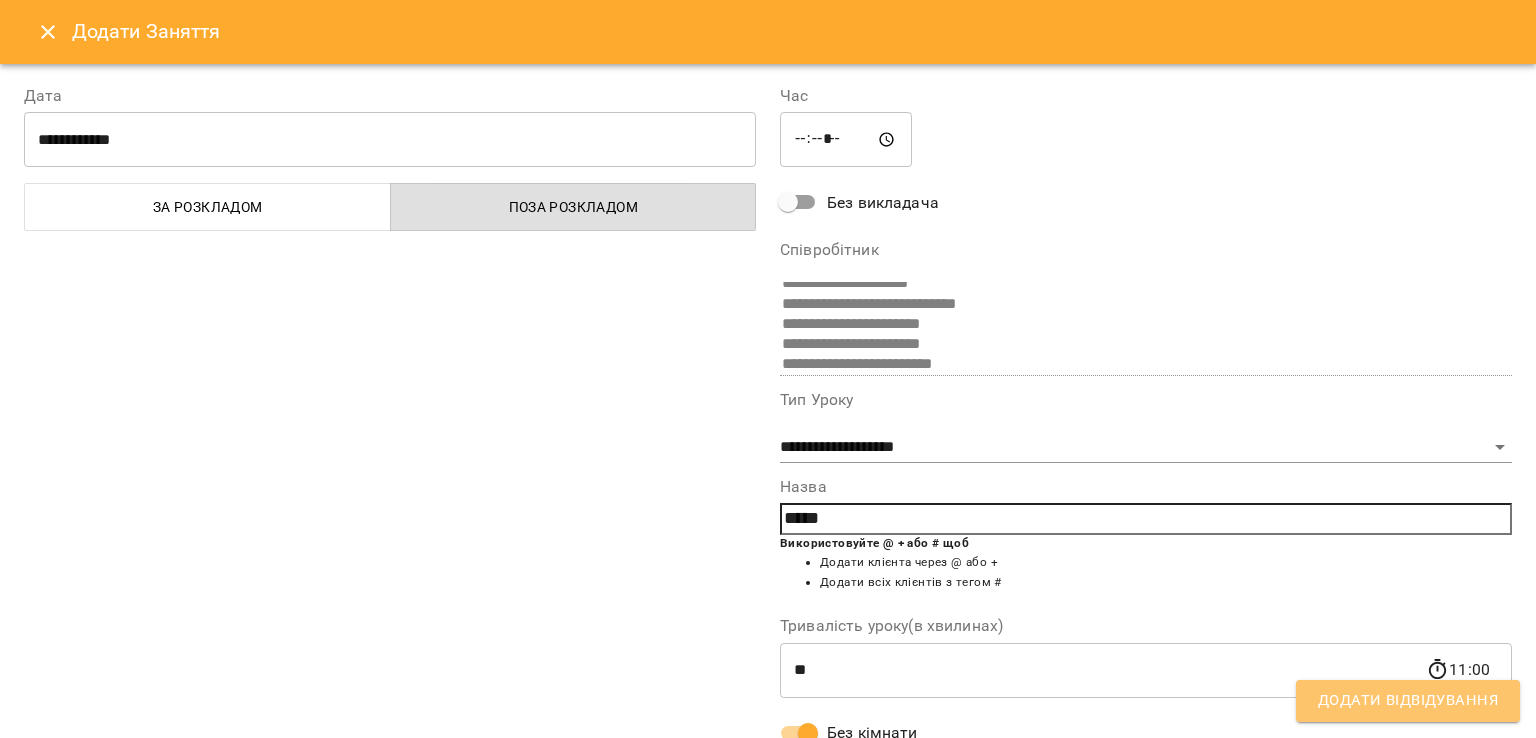 click on "Додати Відвідування" at bounding box center (1408, 701) 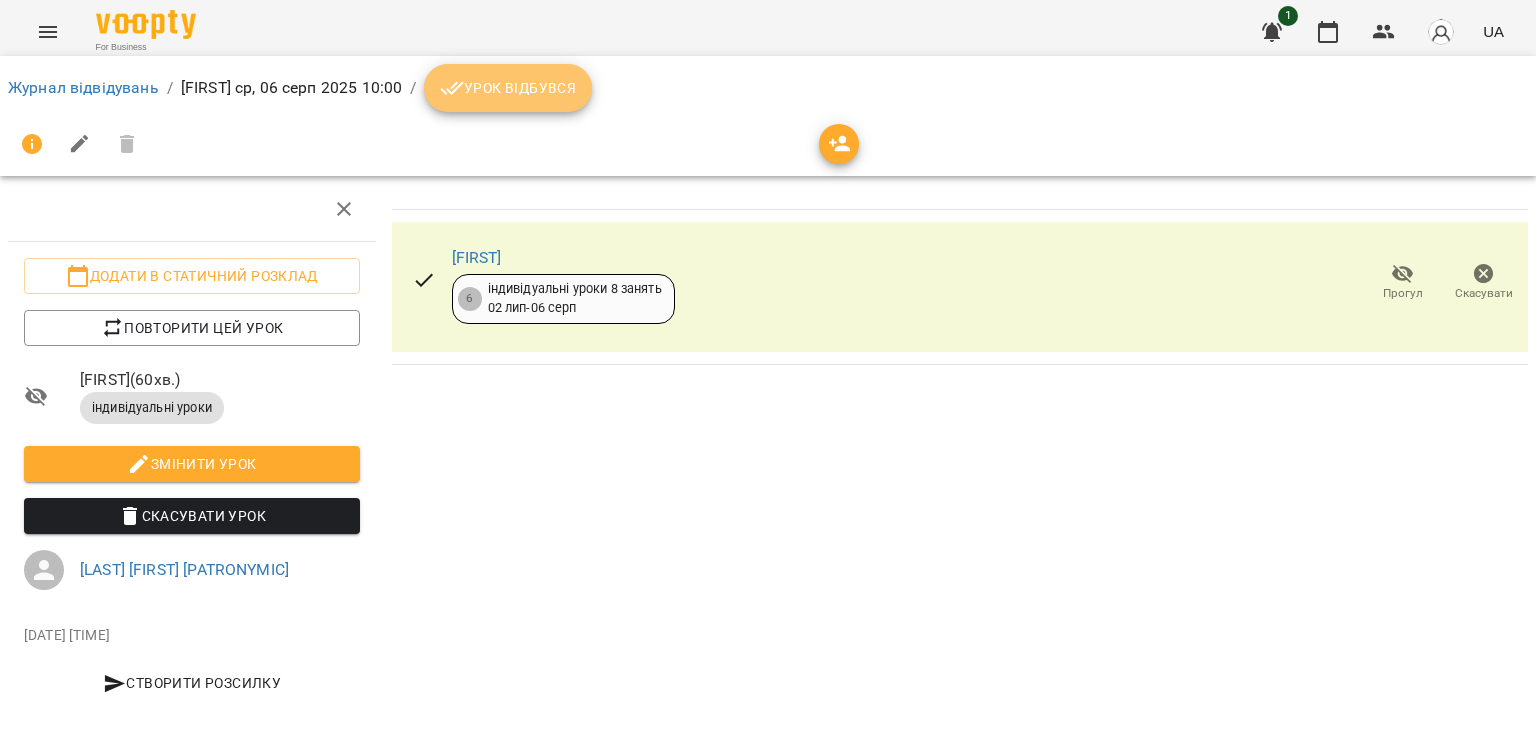 click on "Урок відбувся" at bounding box center (508, 88) 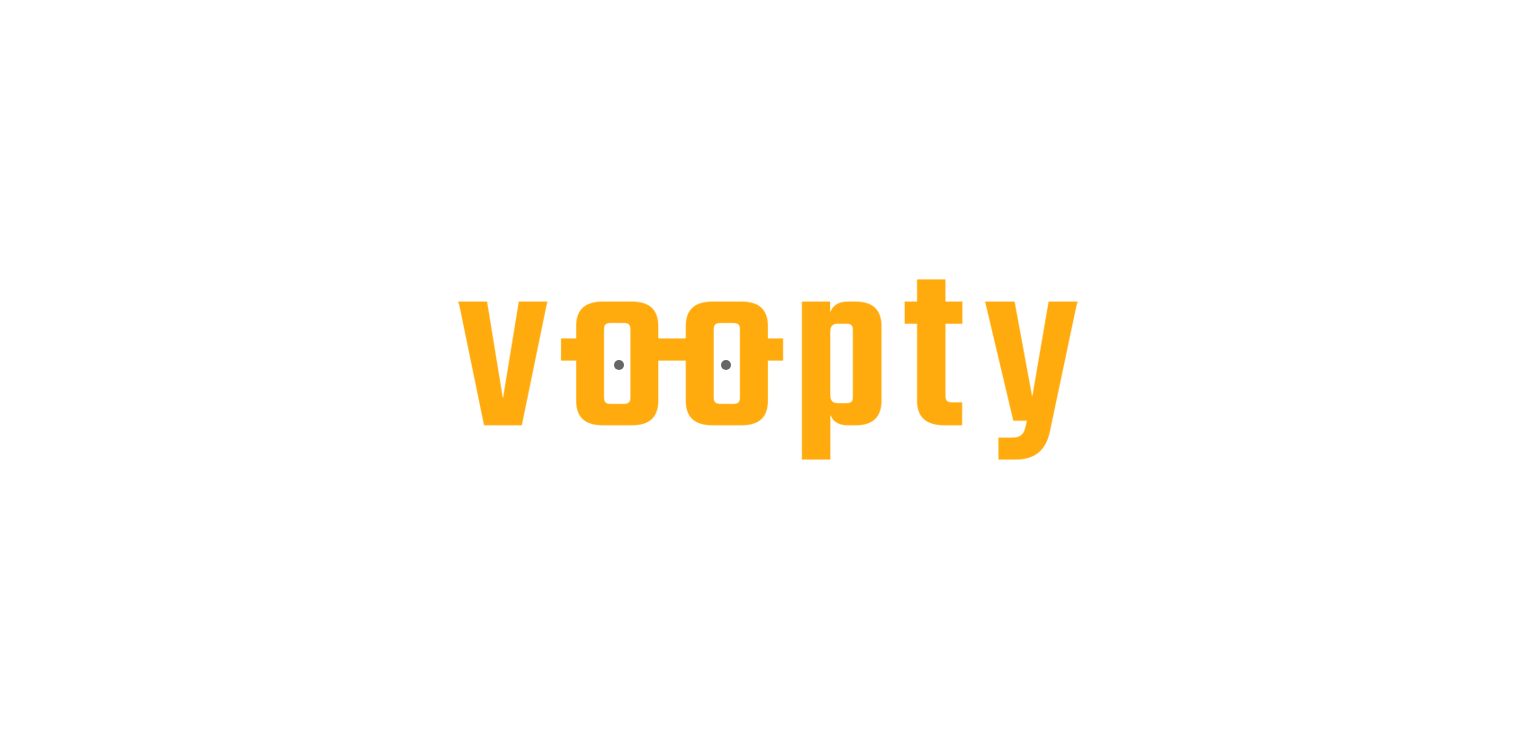 scroll, scrollTop: 0, scrollLeft: 0, axis: both 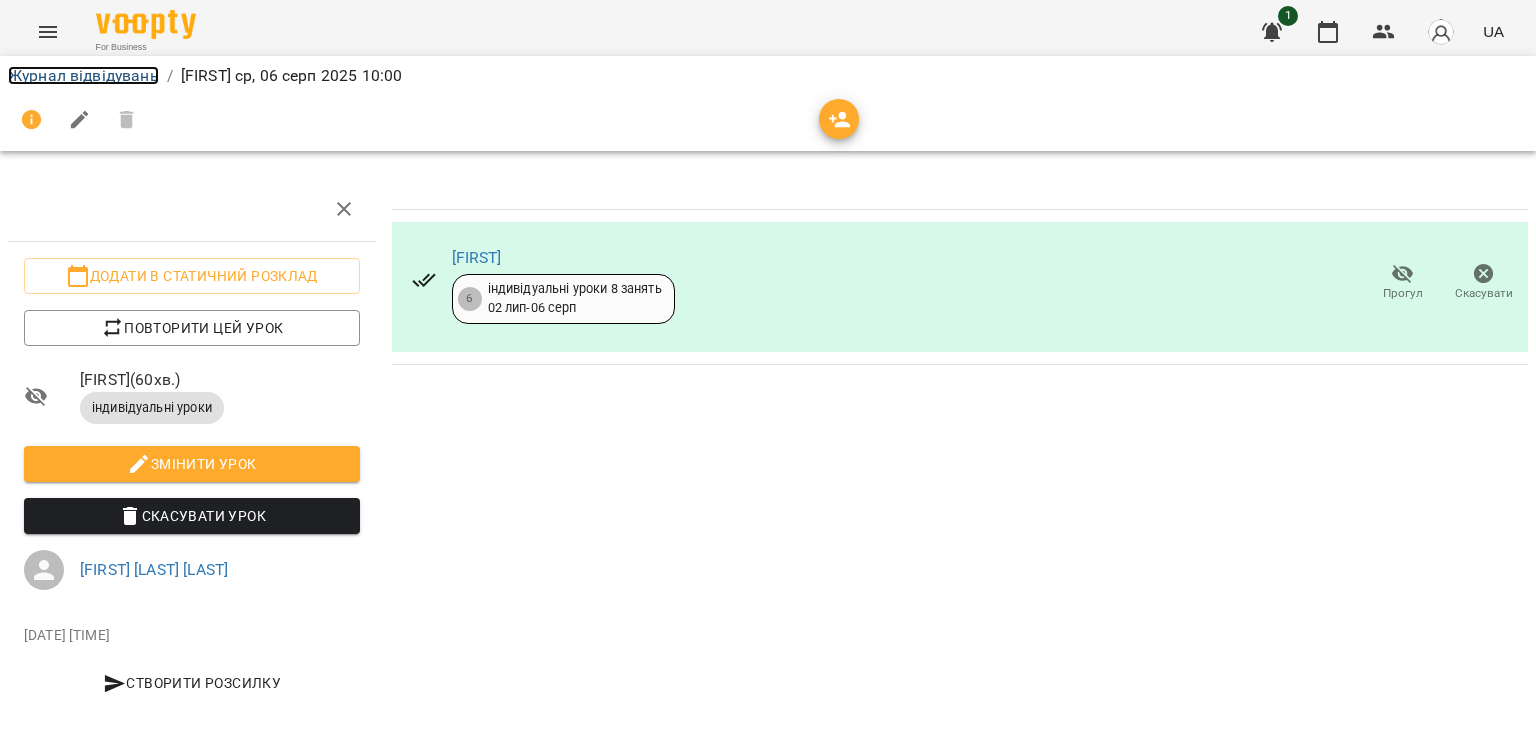 click on "Журнал відвідувань" at bounding box center (83, 75) 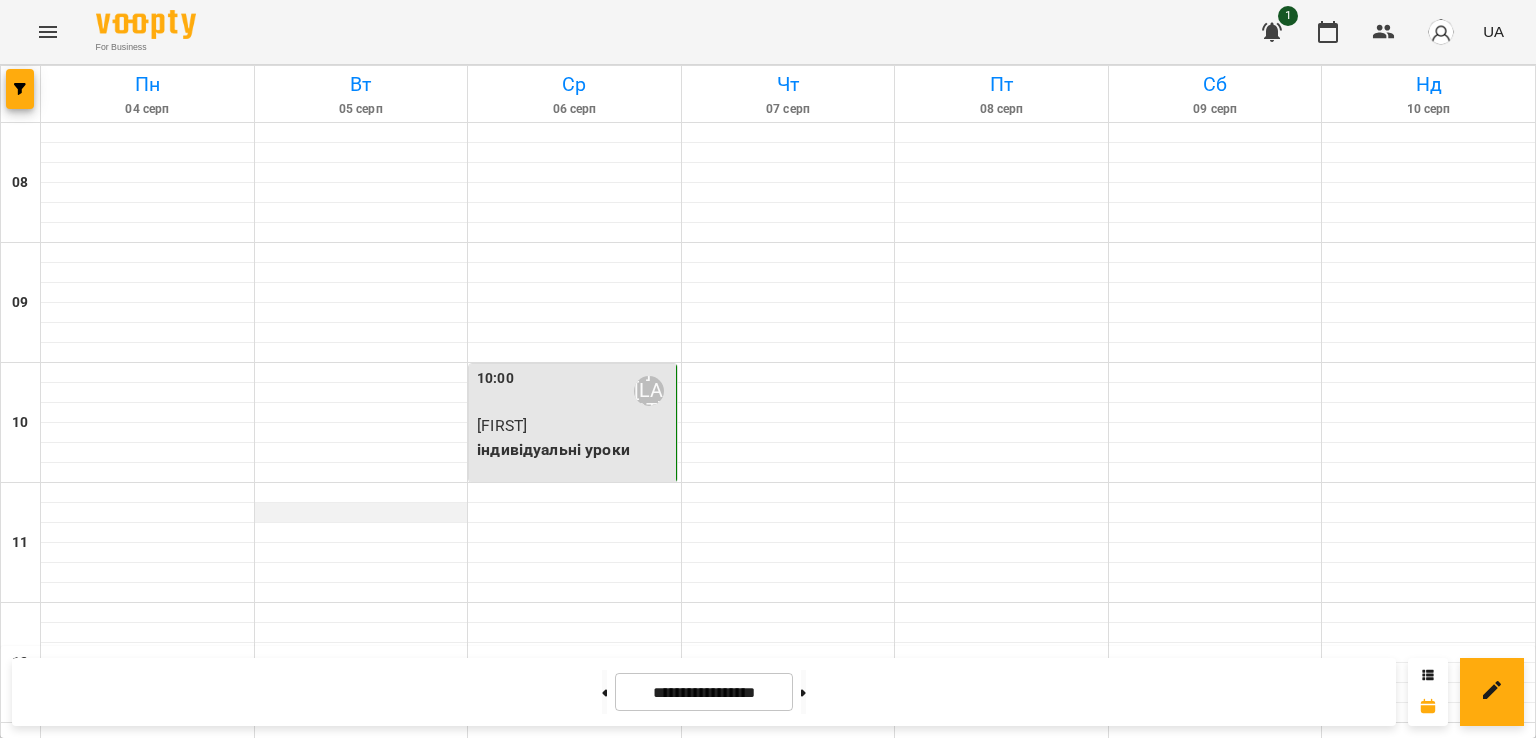 scroll, scrollTop: 1156, scrollLeft: 0, axis: vertical 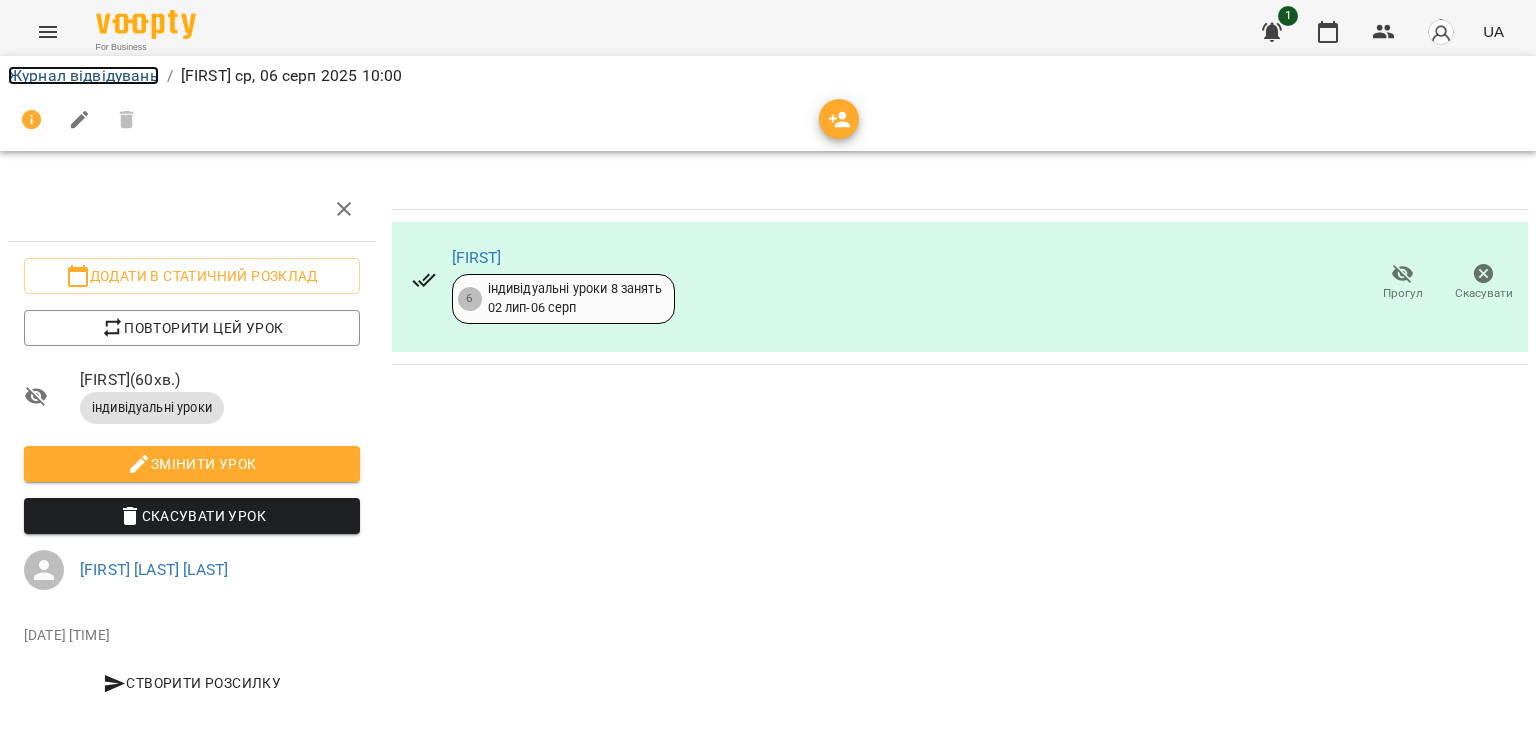 click on "Журнал відвідувань" at bounding box center [83, 75] 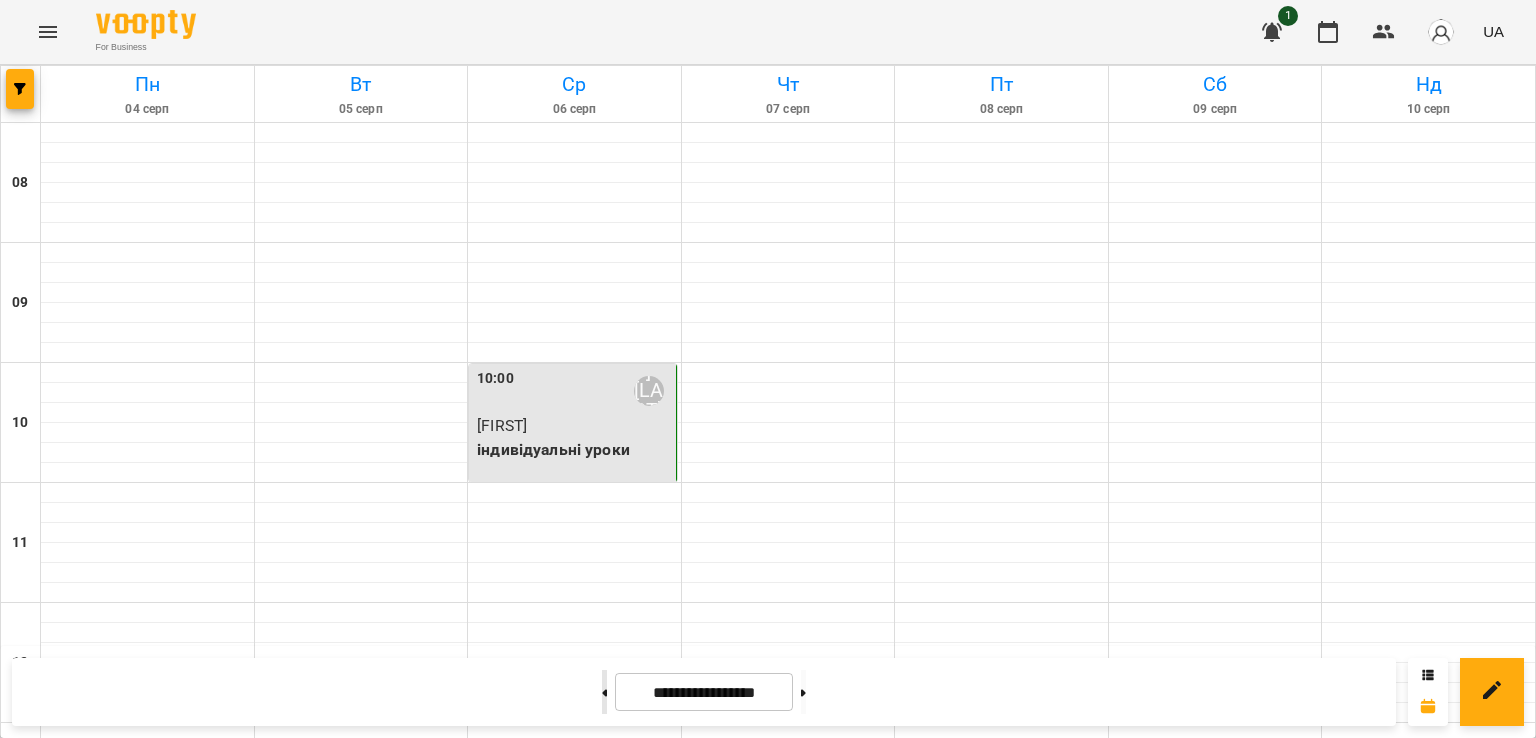drag, startPoint x: 6, startPoint y: 0, endPoint x: 576, endPoint y: 689, distance: 894.2153 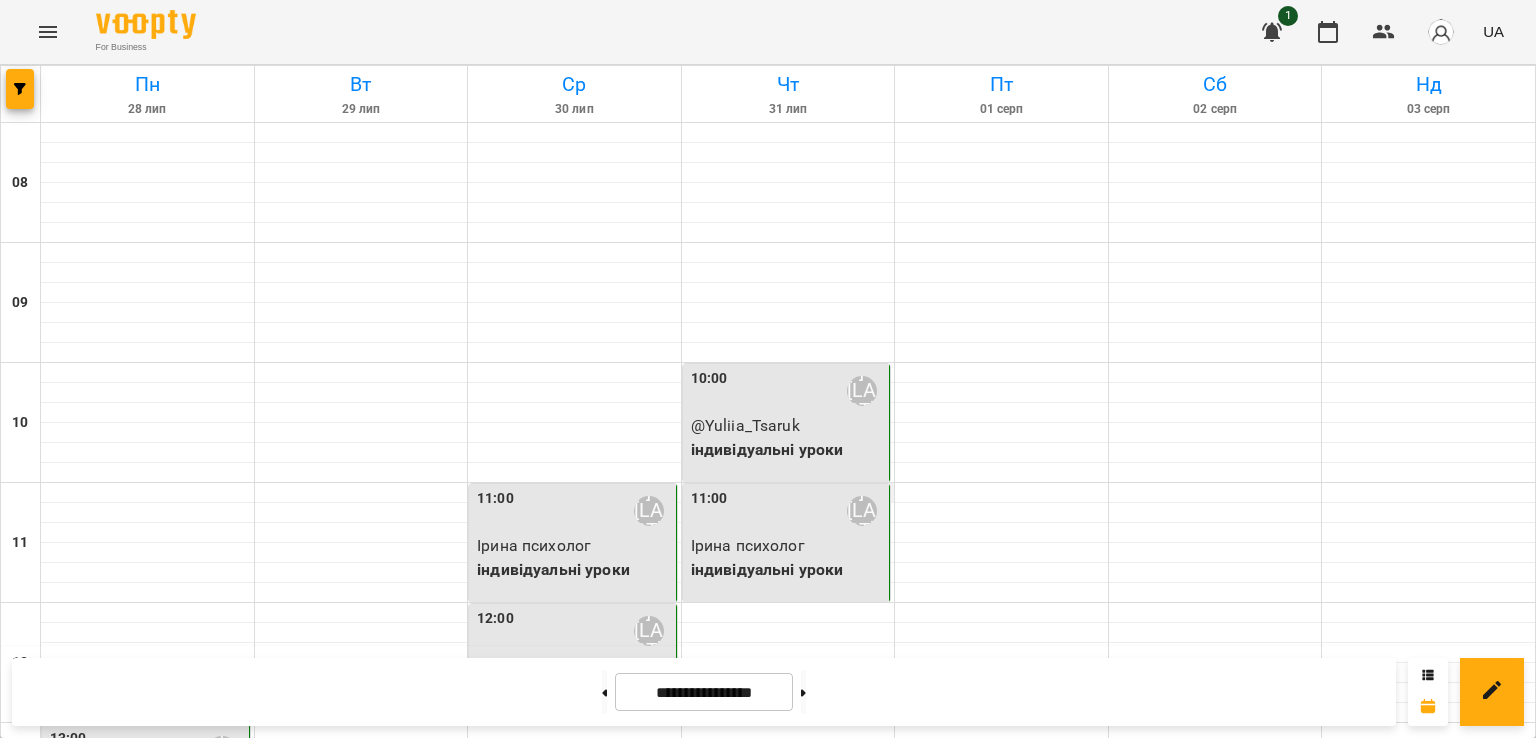 scroll, scrollTop: 1030, scrollLeft: 0, axis: vertical 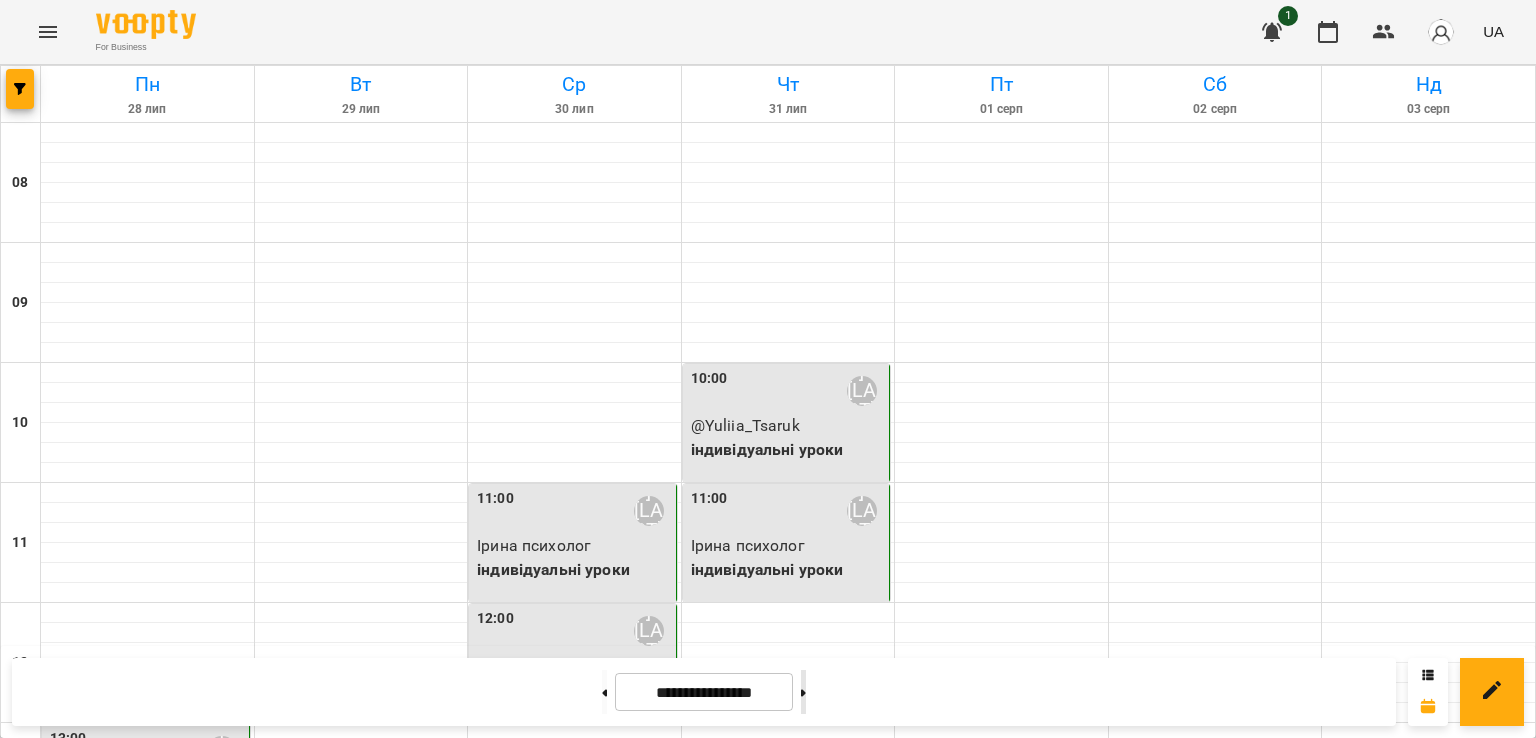 click at bounding box center (803, 692) 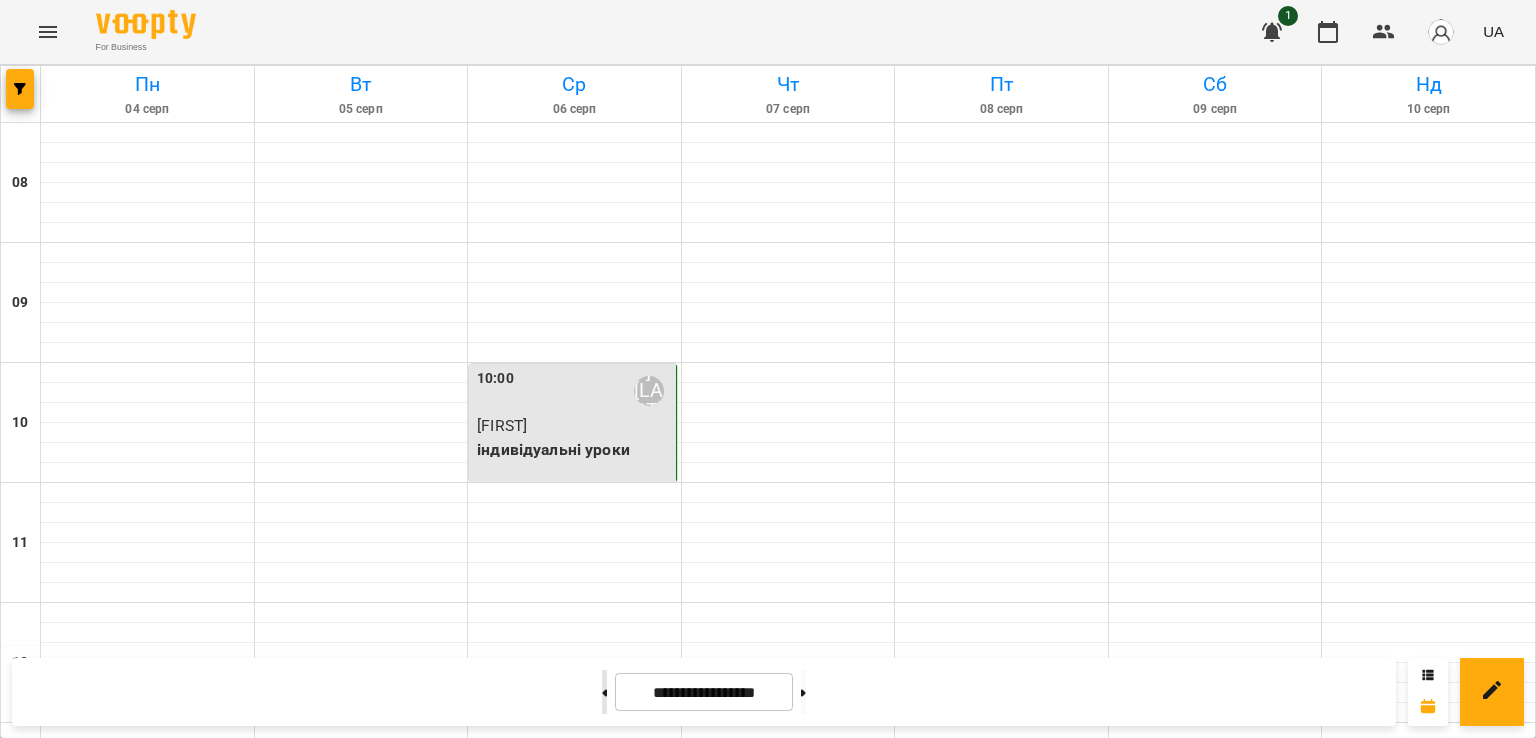 click at bounding box center (604, 692) 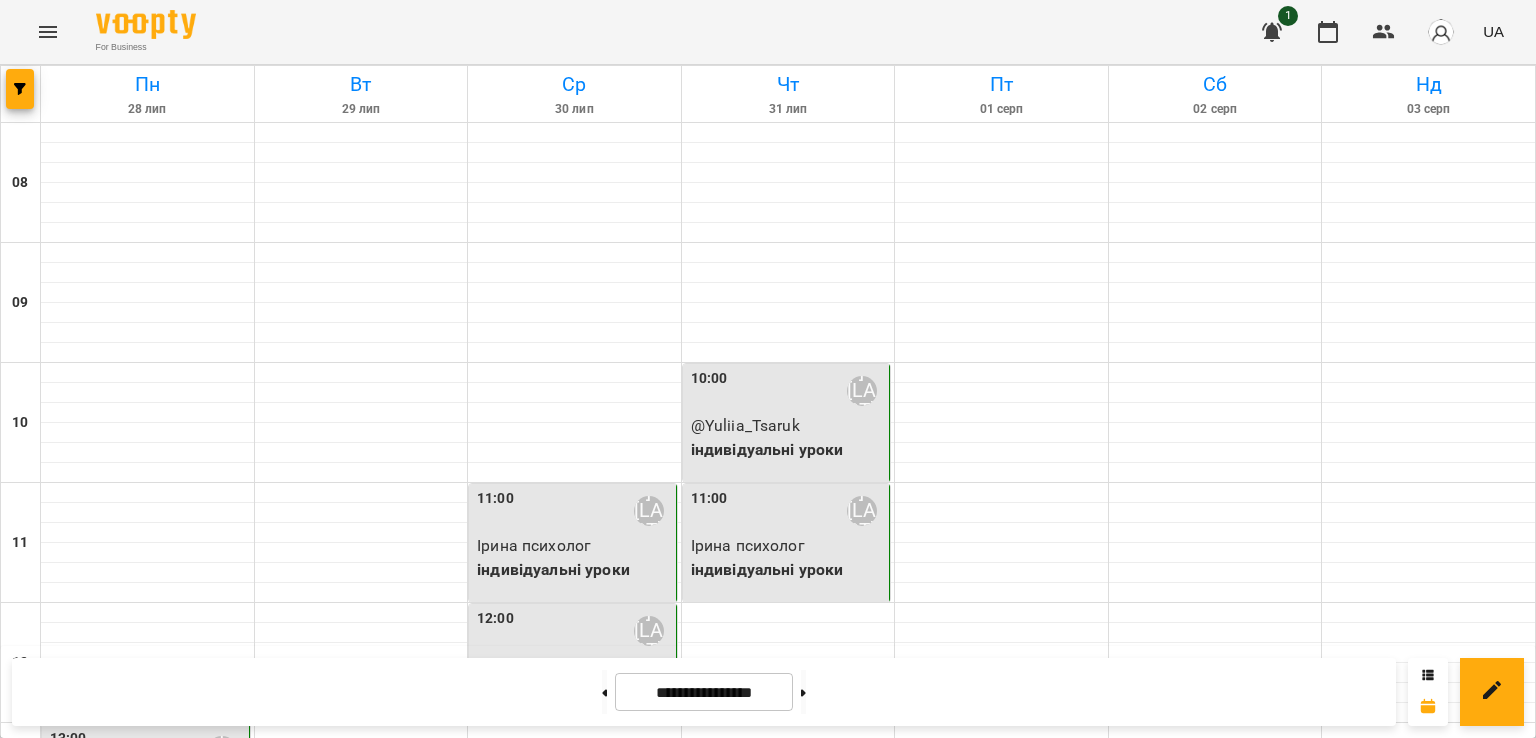 scroll, scrollTop: 1110, scrollLeft: 0, axis: vertical 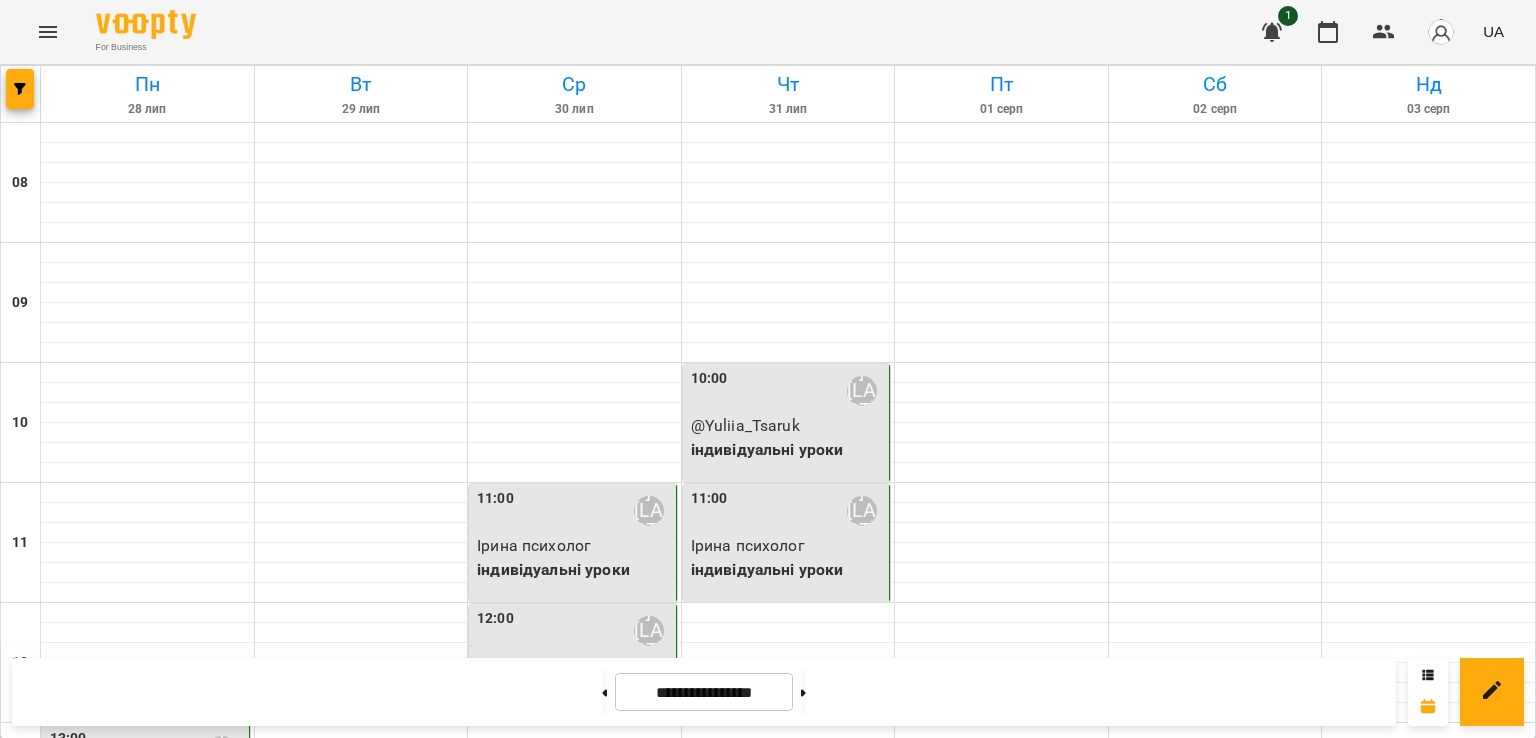 click at bounding box center (1215, 1333) 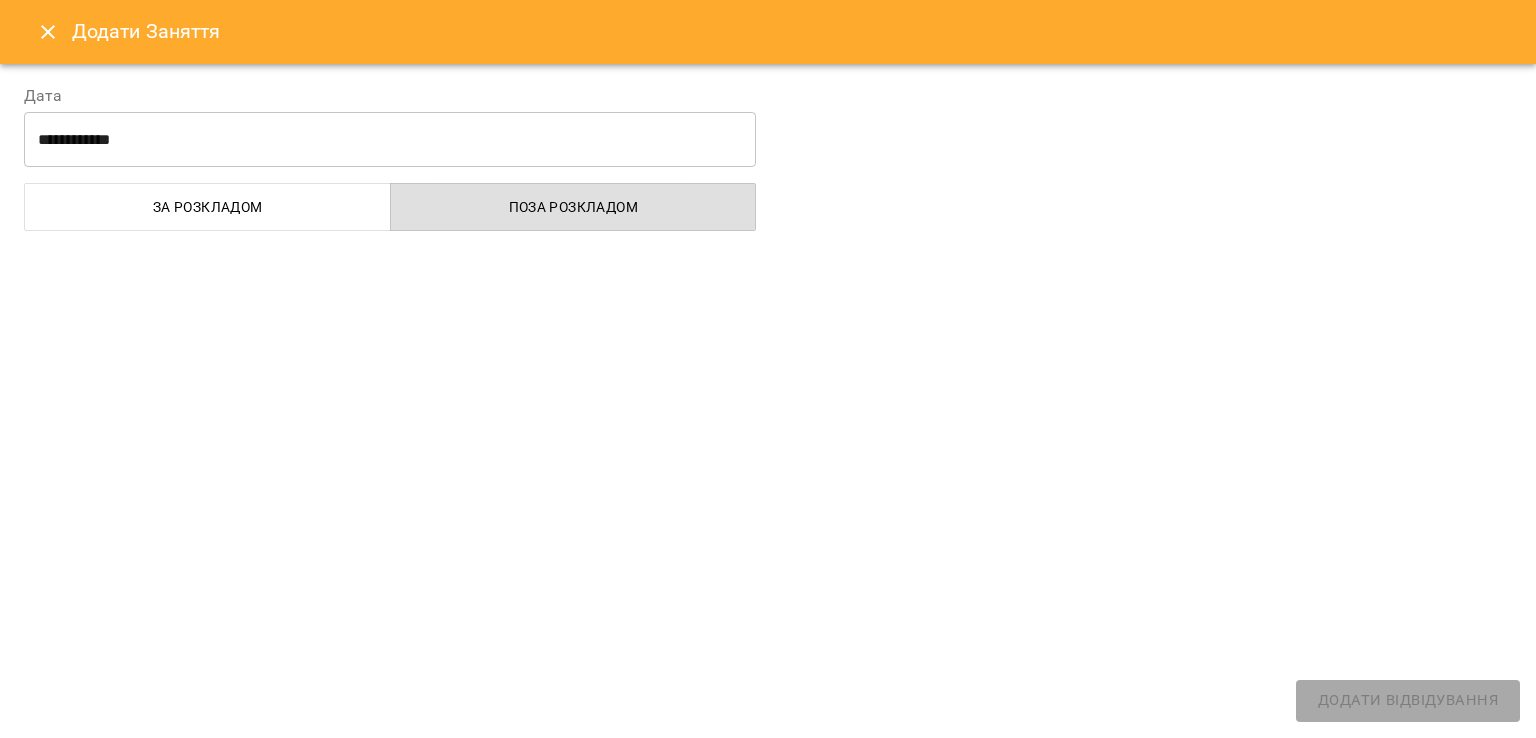 select on "**********" 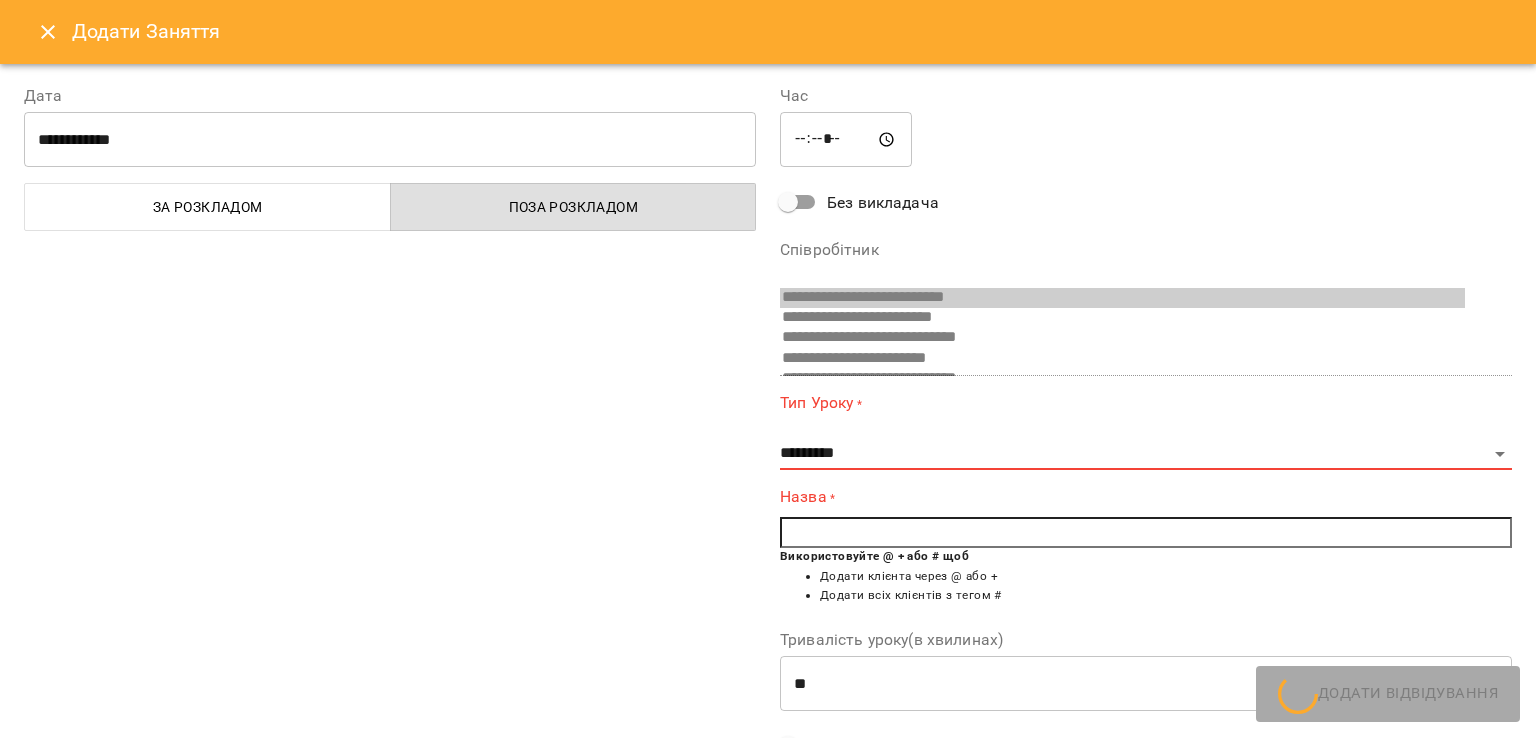 scroll, scrollTop: 256, scrollLeft: 0, axis: vertical 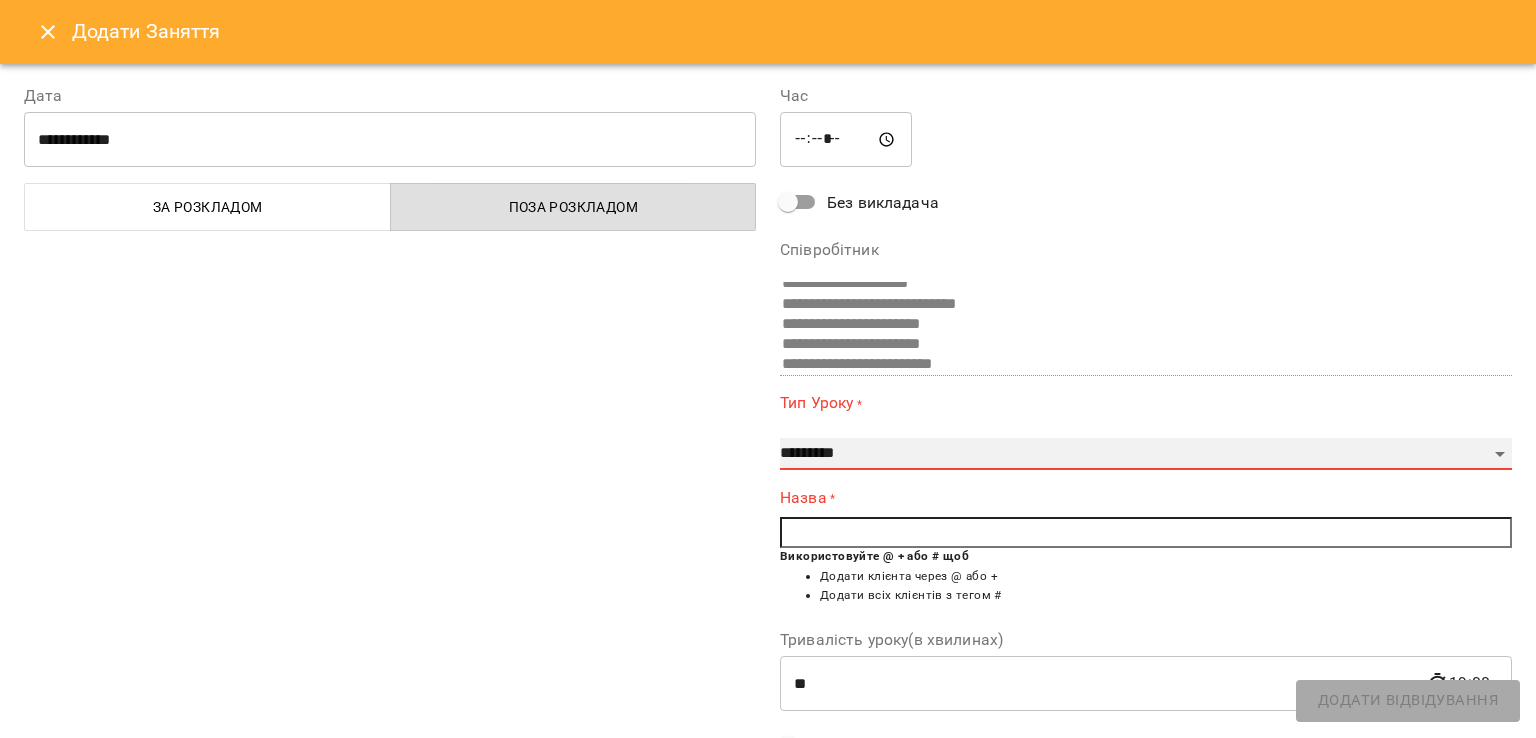 click on "**********" at bounding box center [1146, 454] 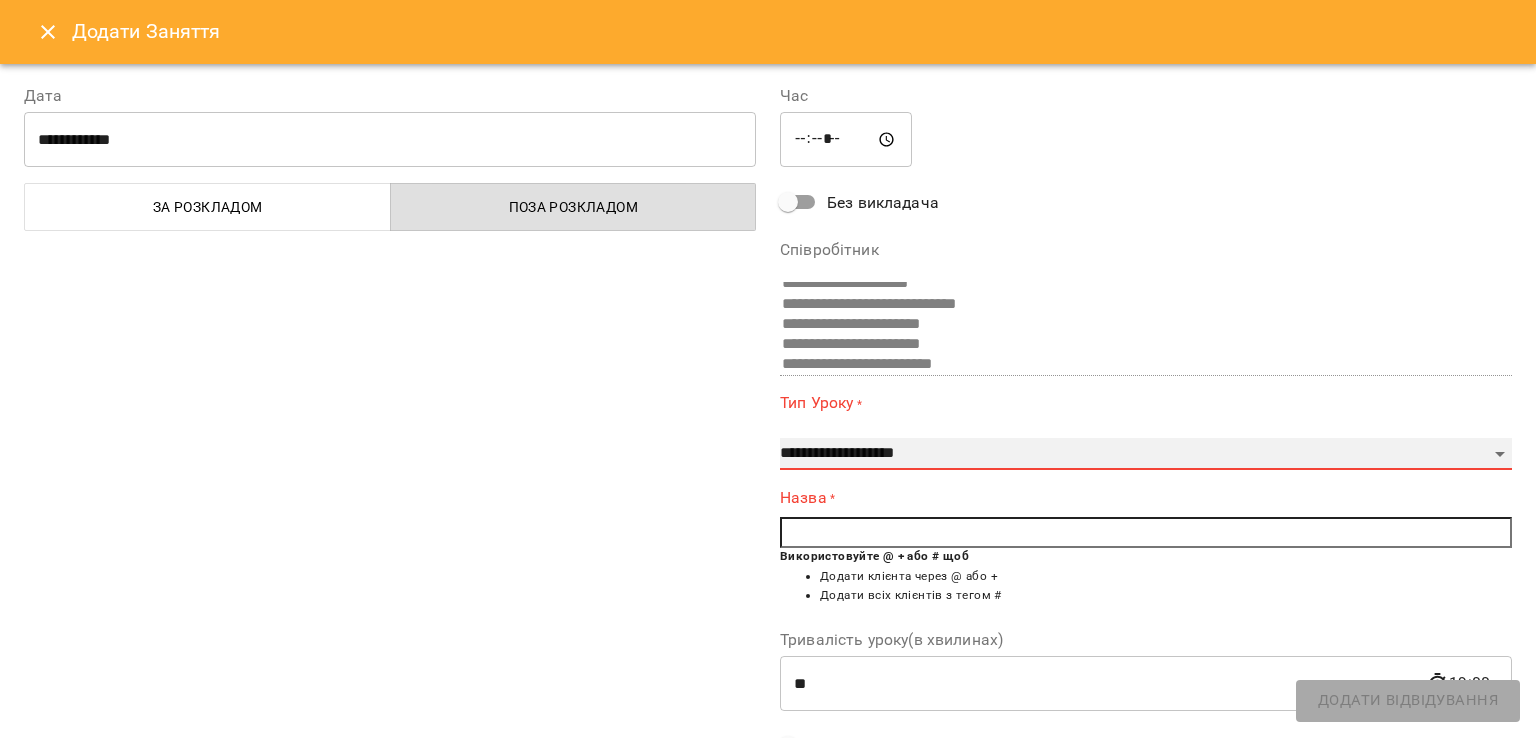 click on "**********" at bounding box center [1146, 454] 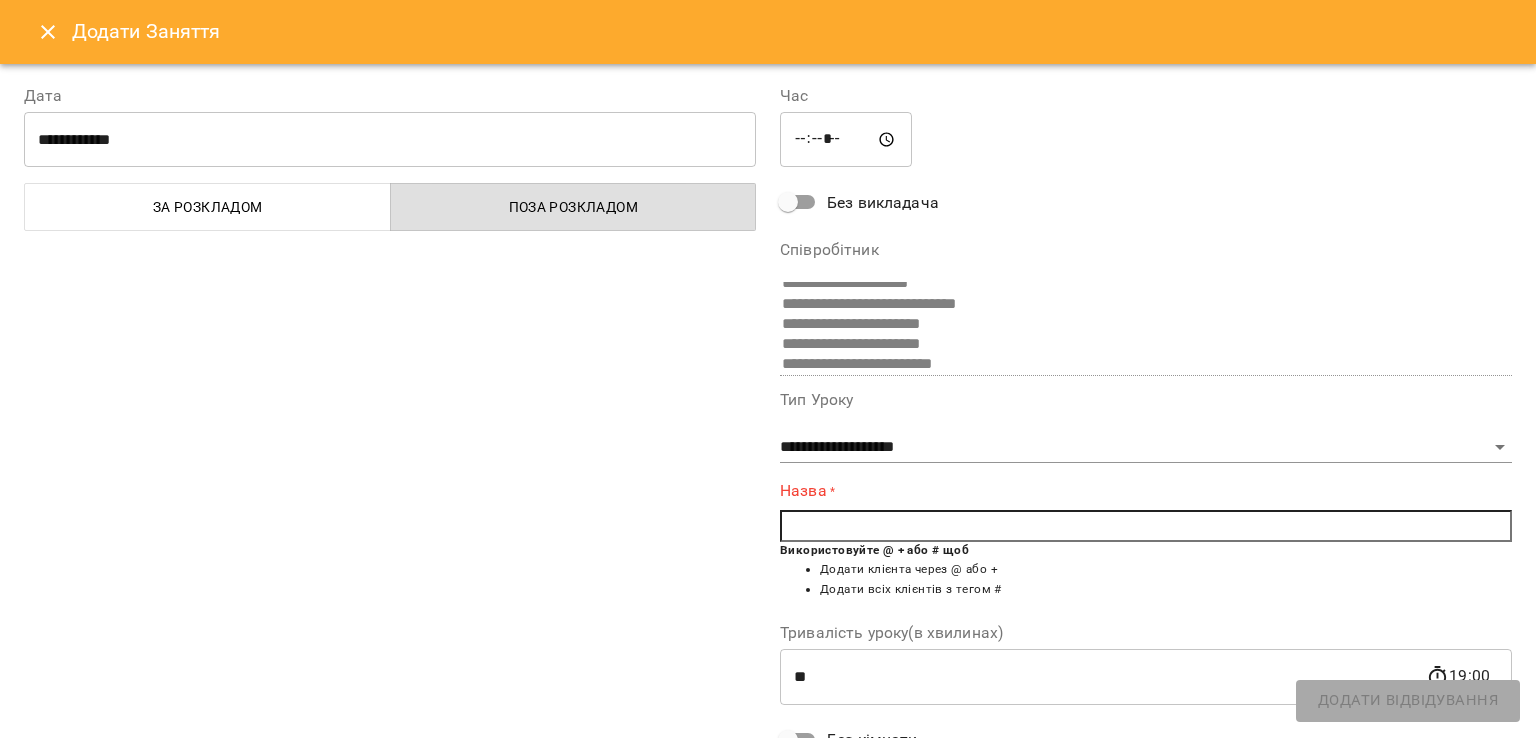 click at bounding box center [1146, 526] 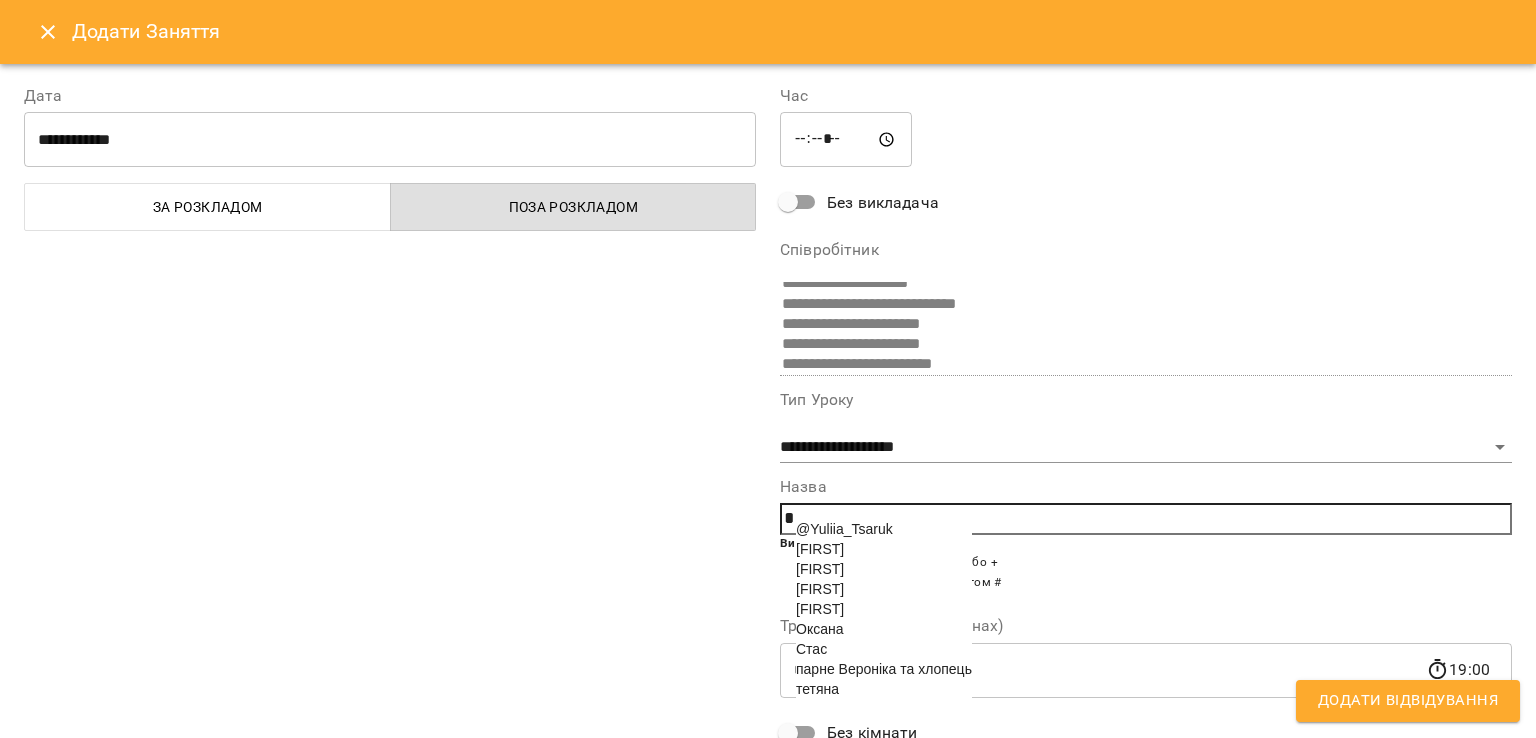 click on "Оксана" at bounding box center [819, 629] 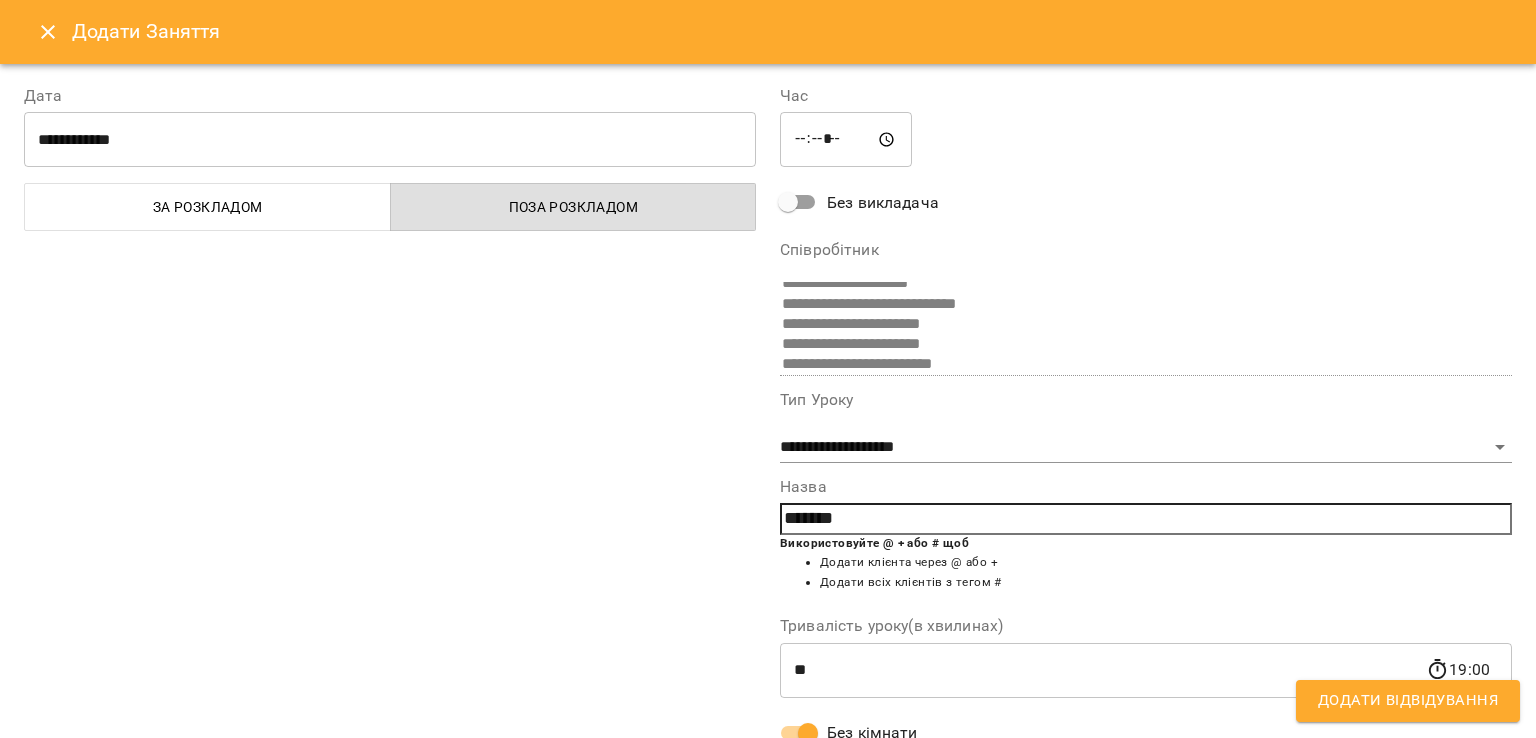 click on "Додати Відвідування" at bounding box center [1408, 701] 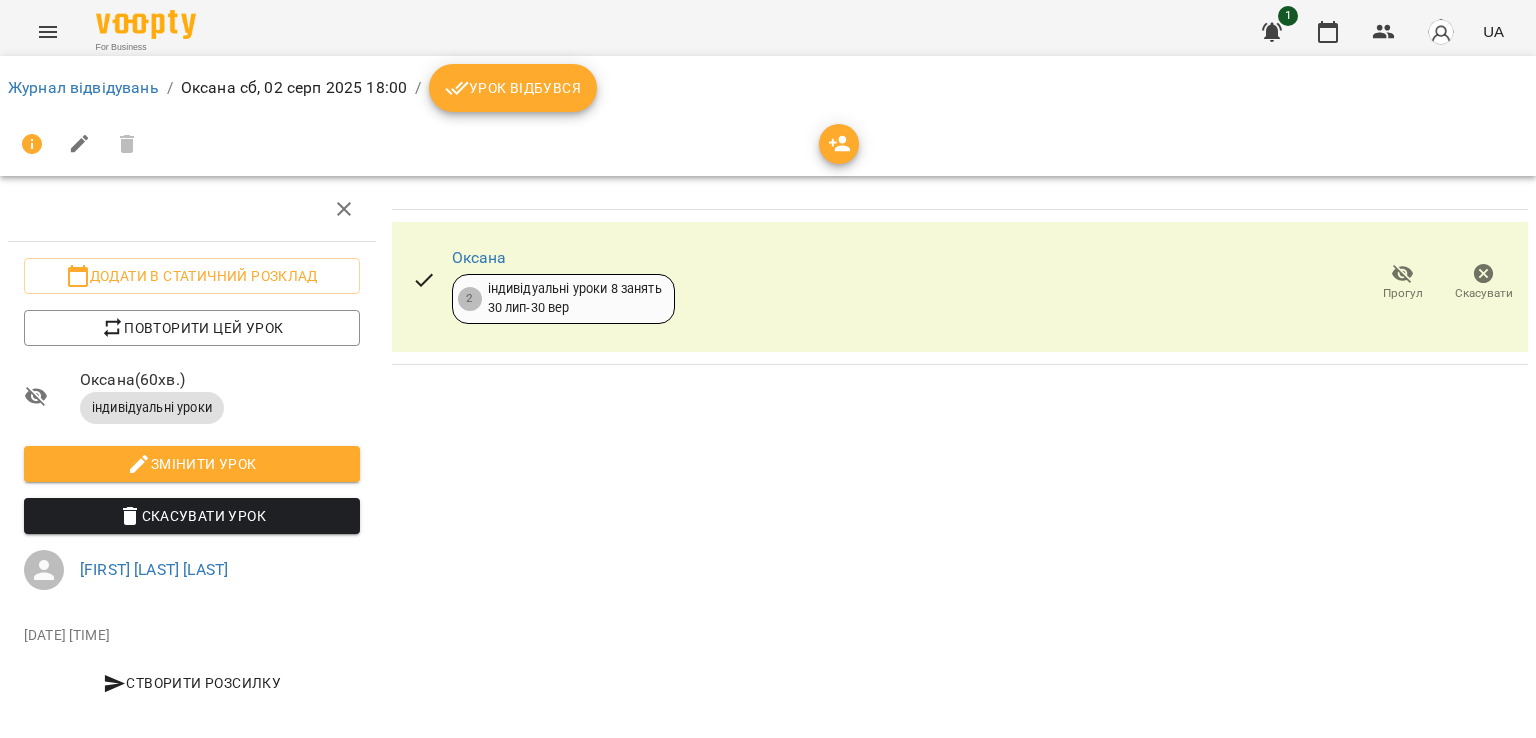 click on "Урок відбувся" at bounding box center [513, 88] 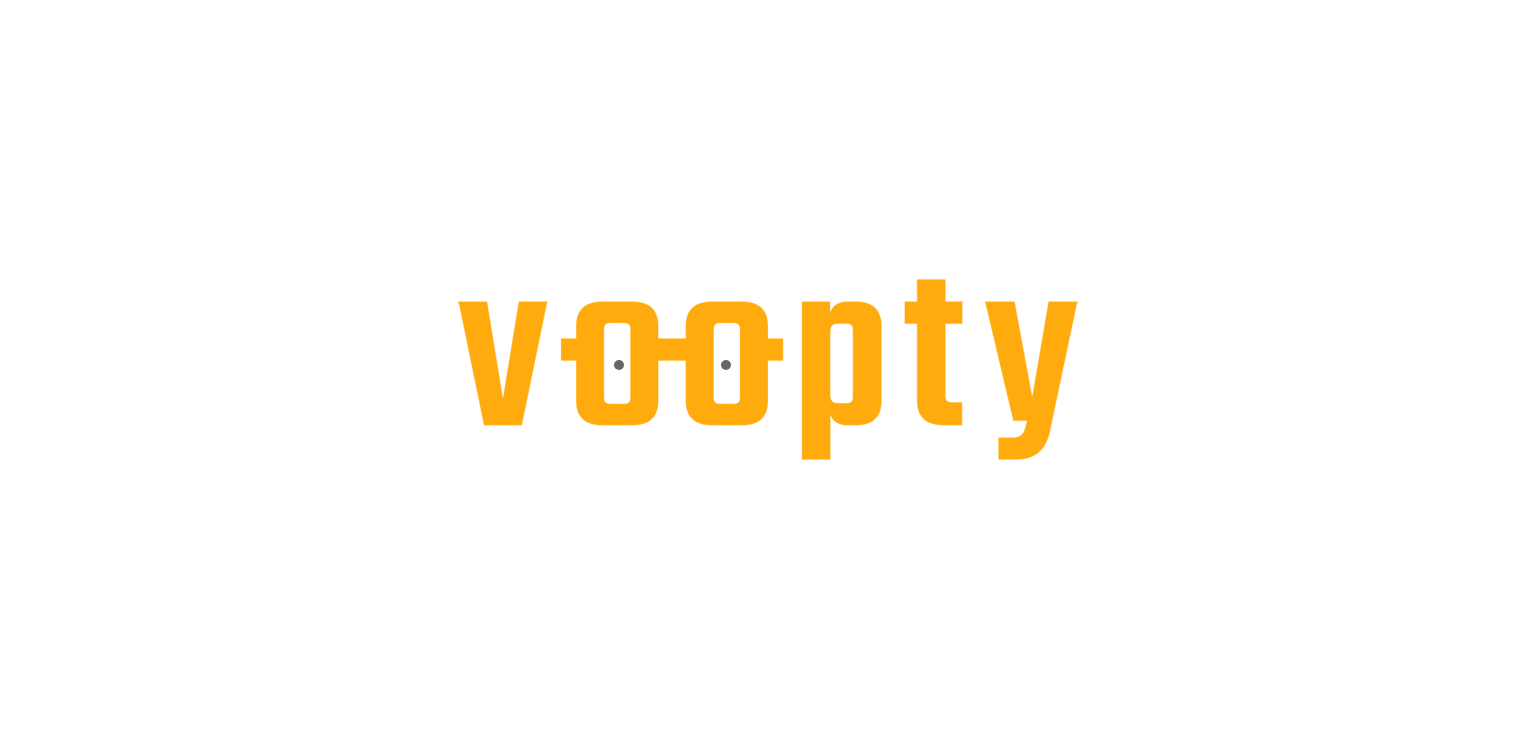 scroll, scrollTop: 0, scrollLeft: 0, axis: both 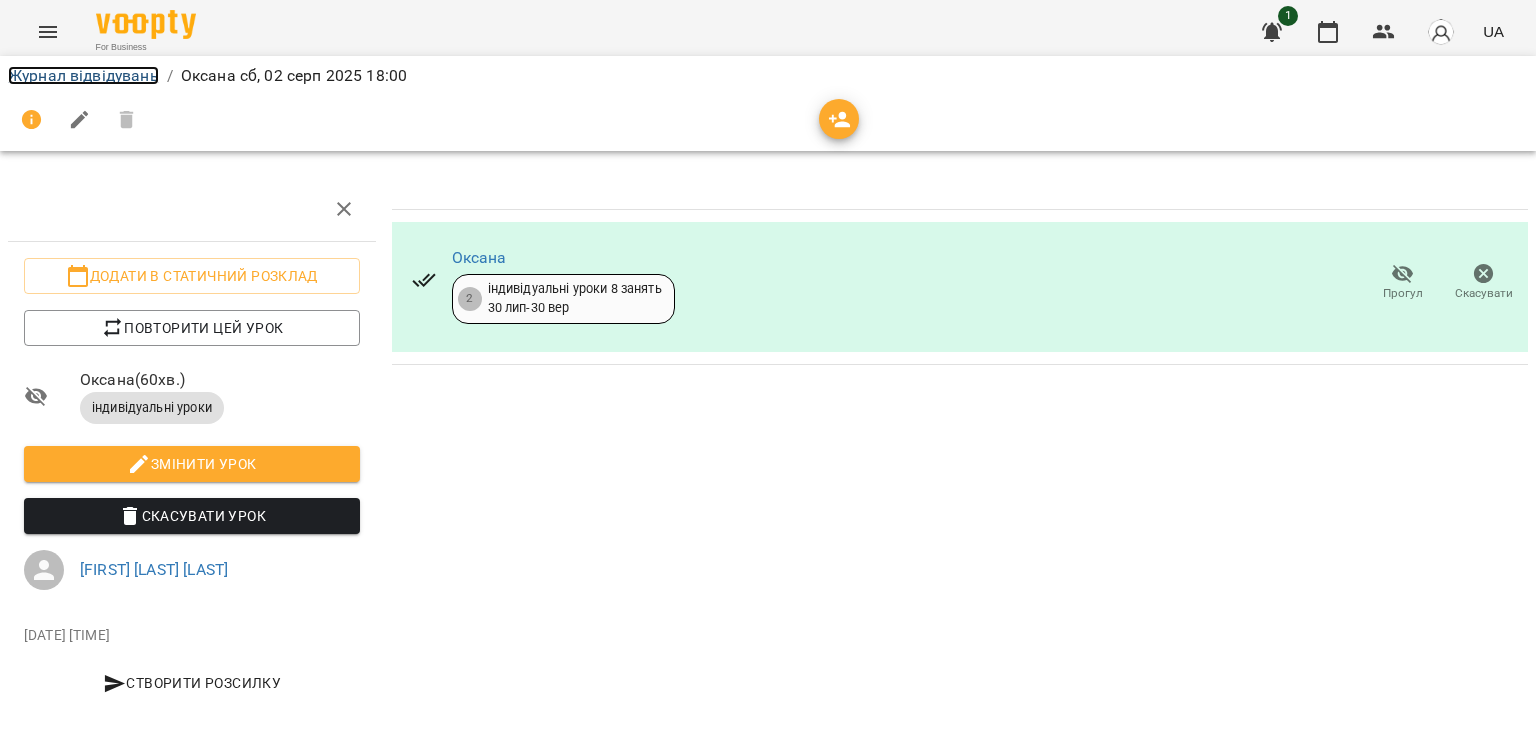 click on "Журнал відвідувань" at bounding box center (83, 75) 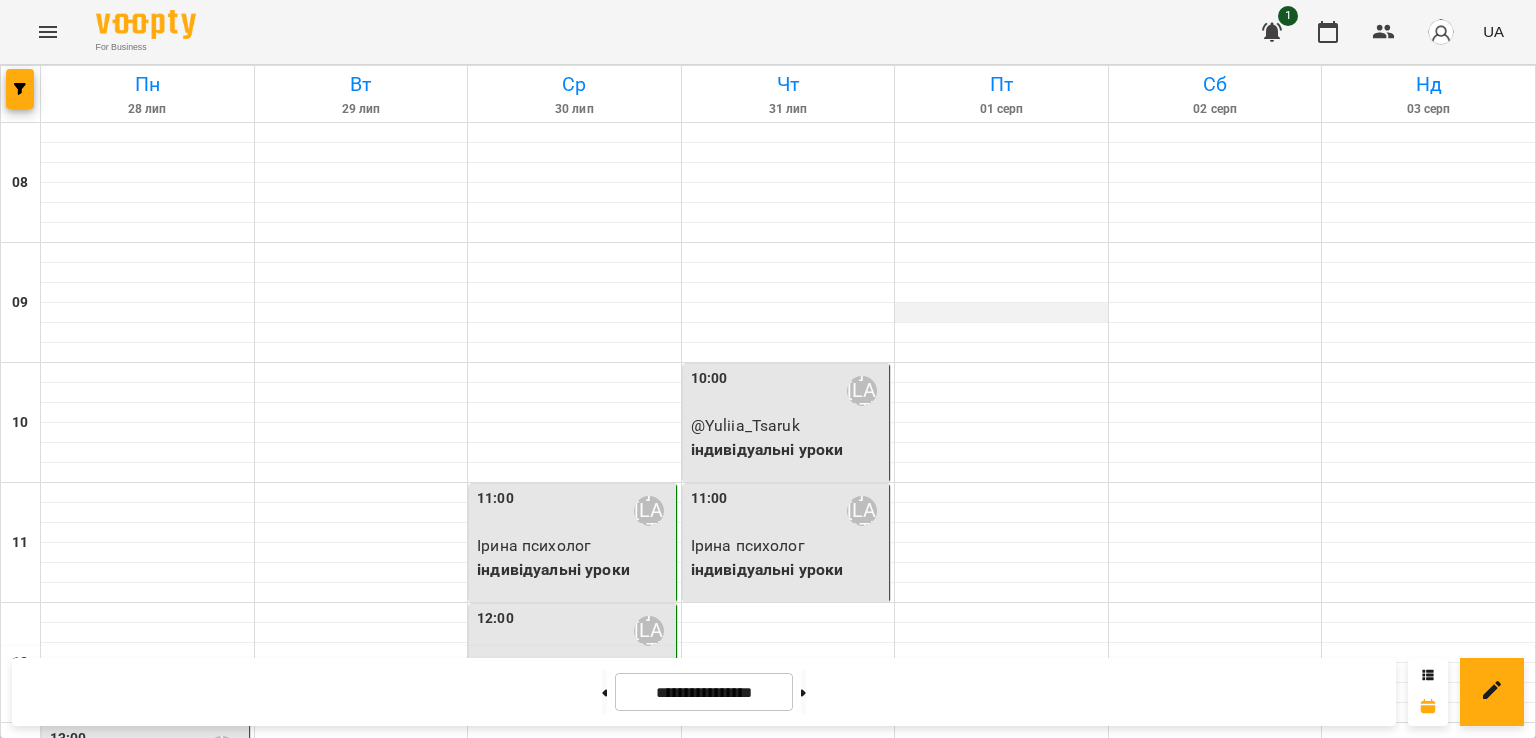 scroll, scrollTop: 1132, scrollLeft: 0, axis: vertical 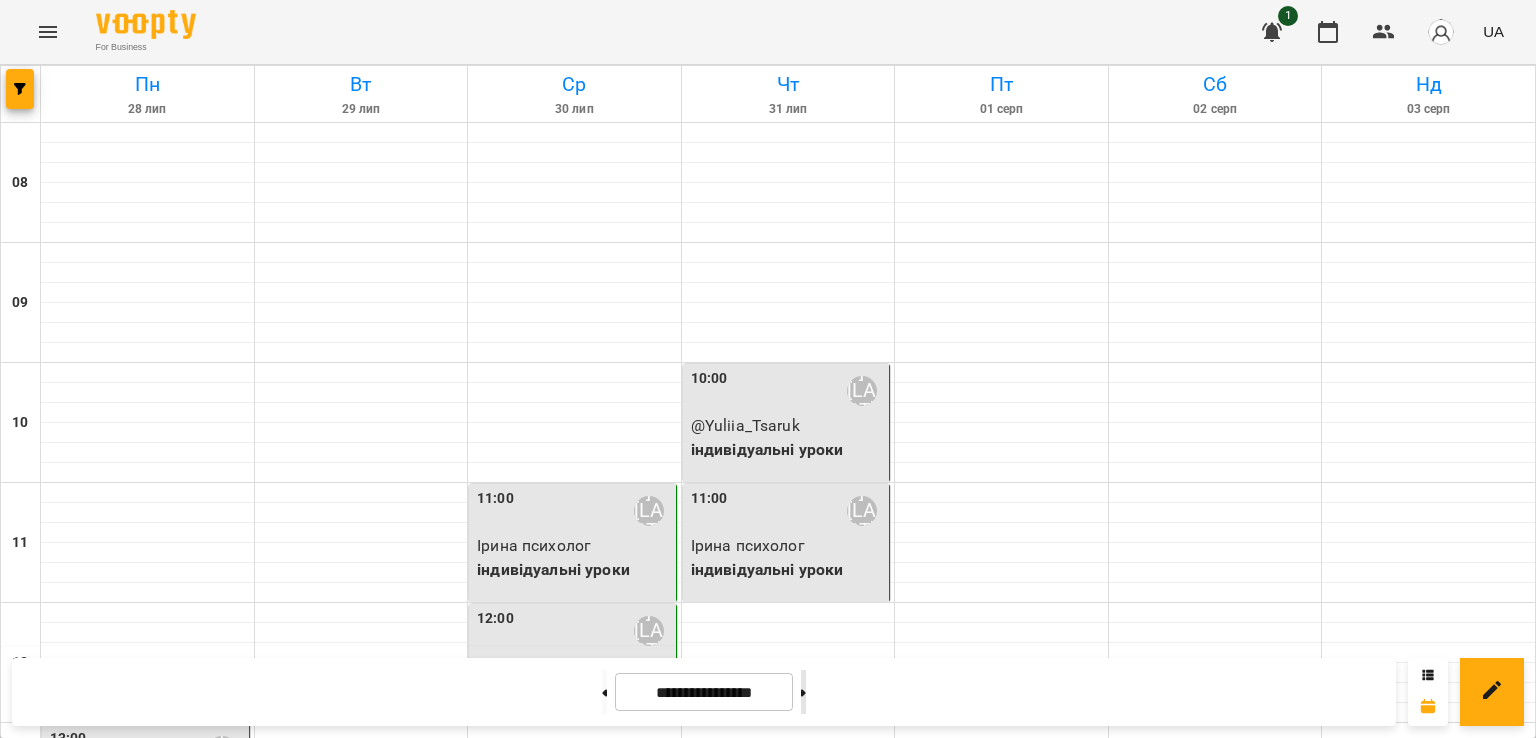 click at bounding box center (803, 692) 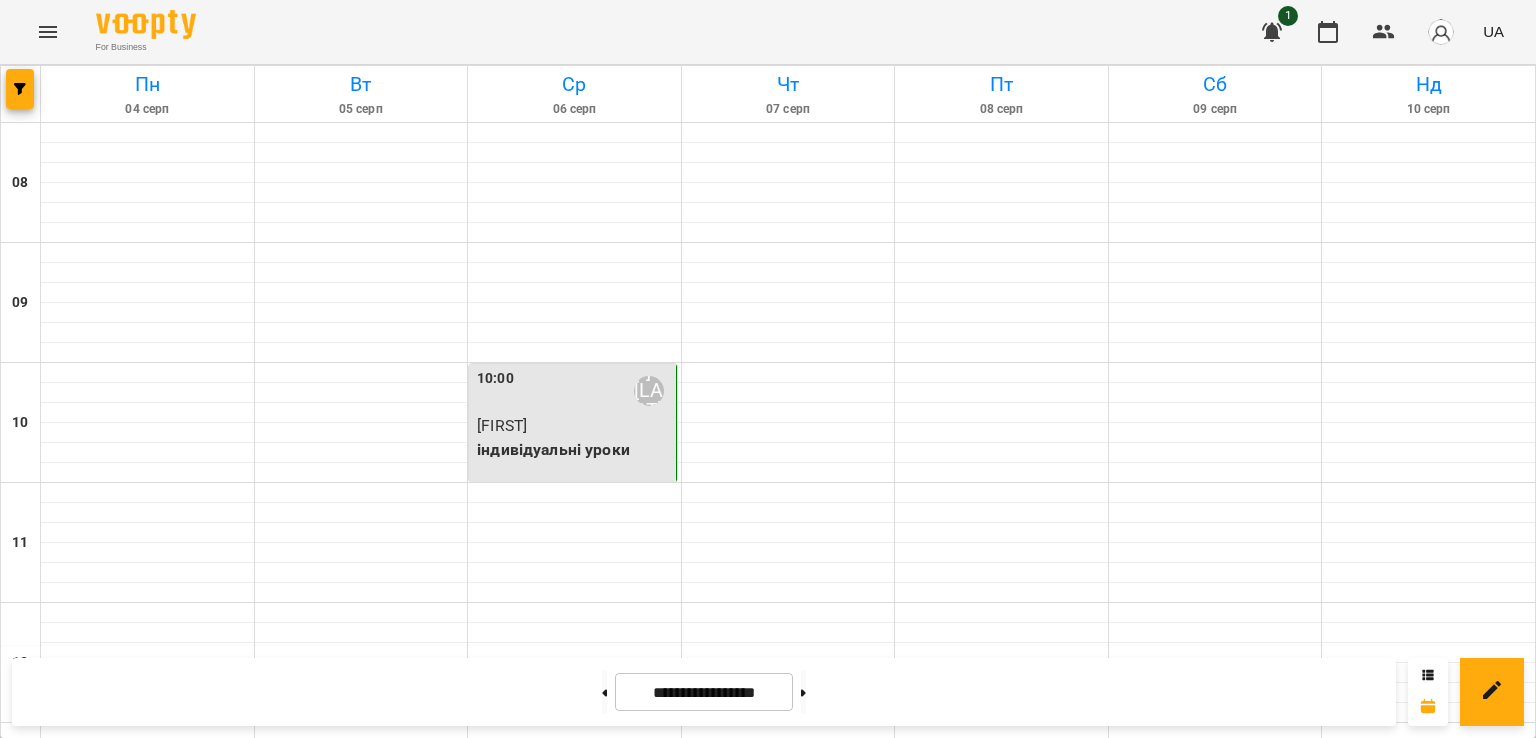 scroll, scrollTop: 1275, scrollLeft: 0, axis: vertical 